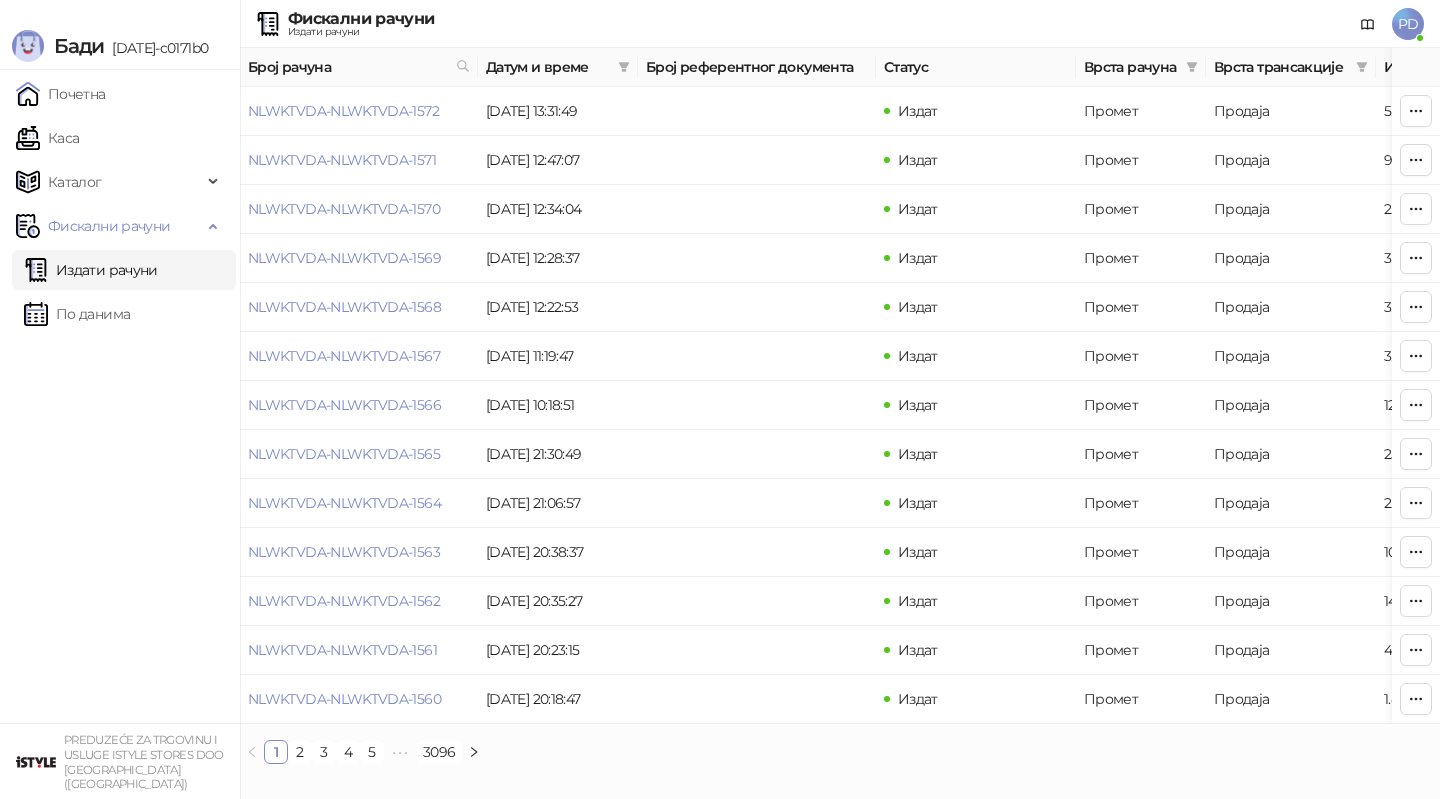 scroll, scrollTop: 0, scrollLeft: 0, axis: both 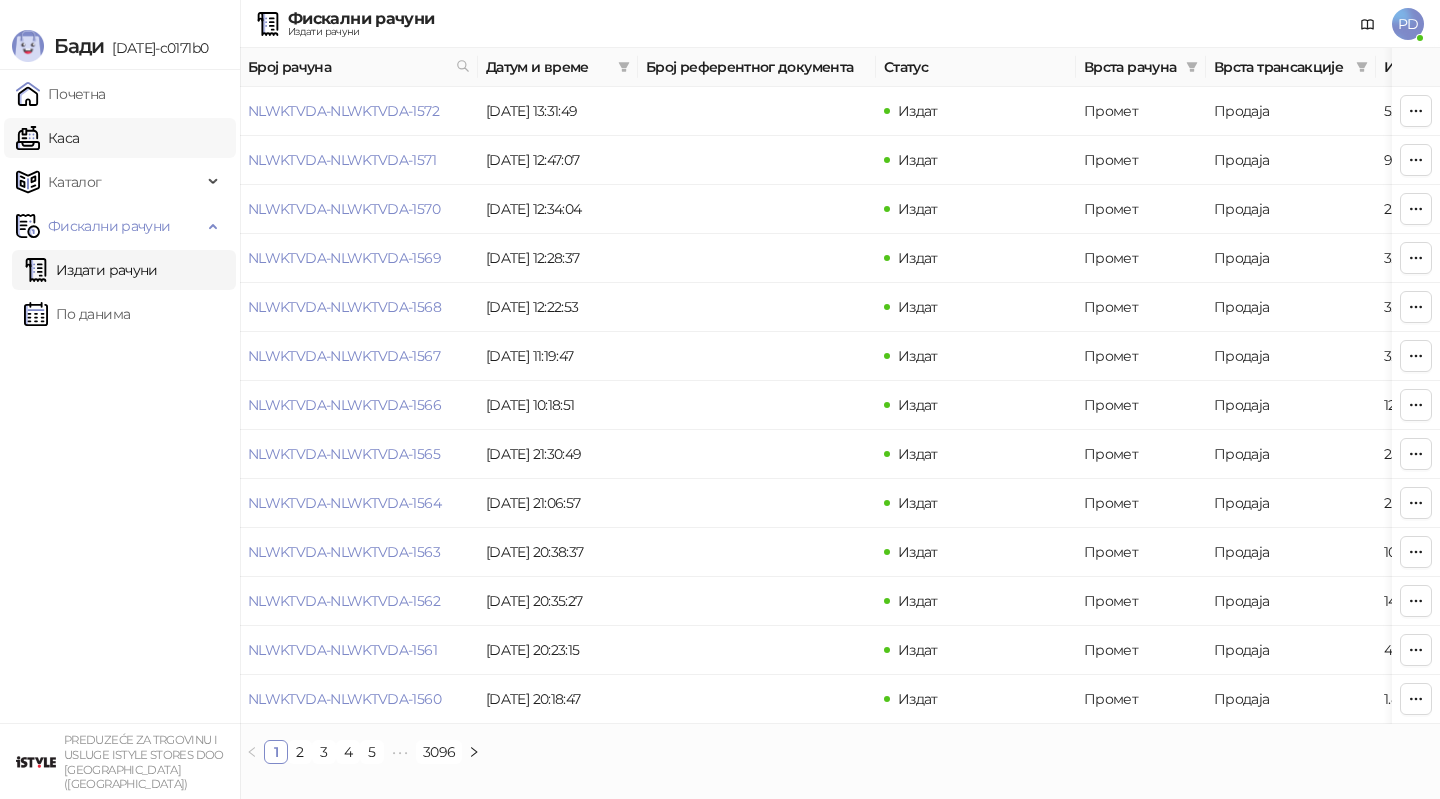 click on "Каса" at bounding box center (47, 138) 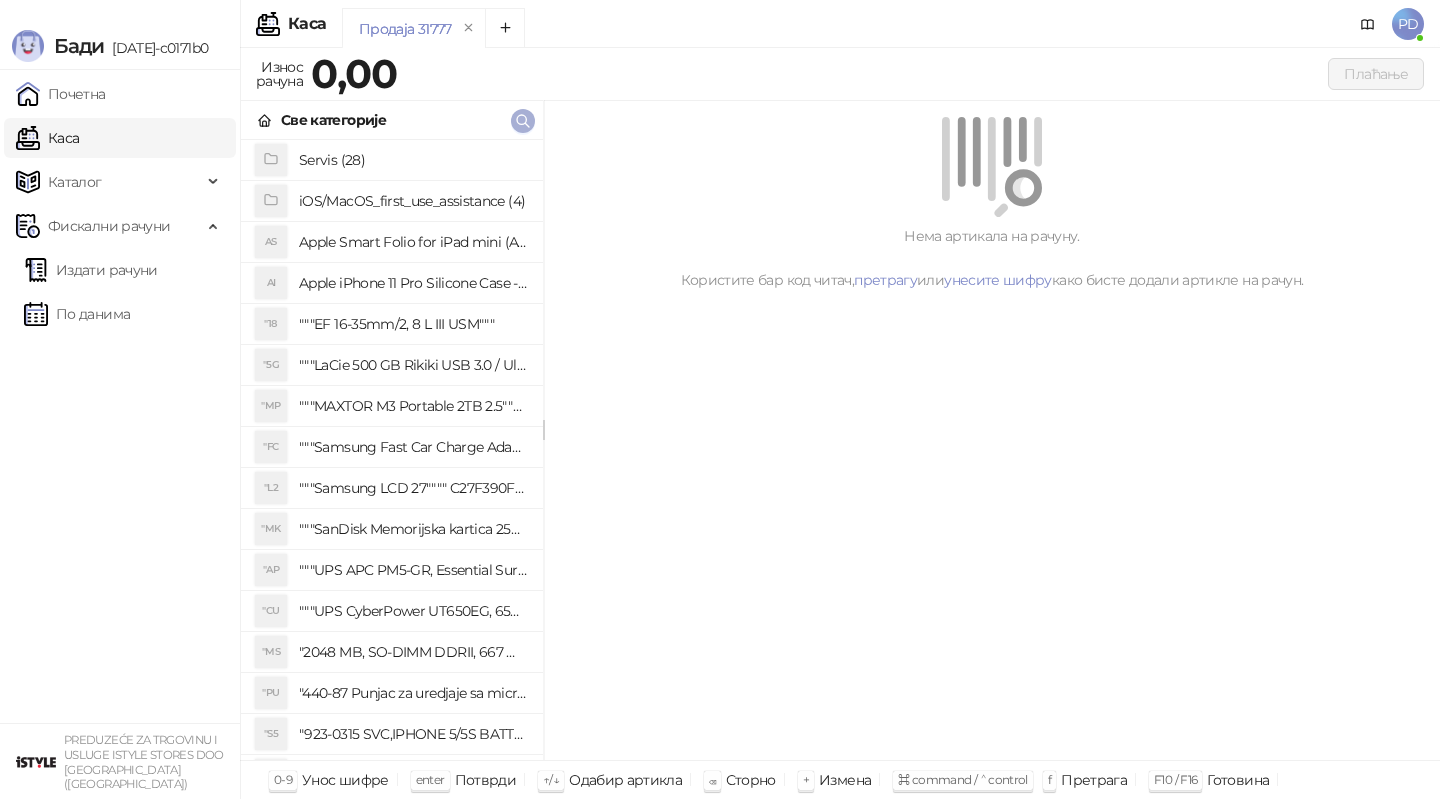 click 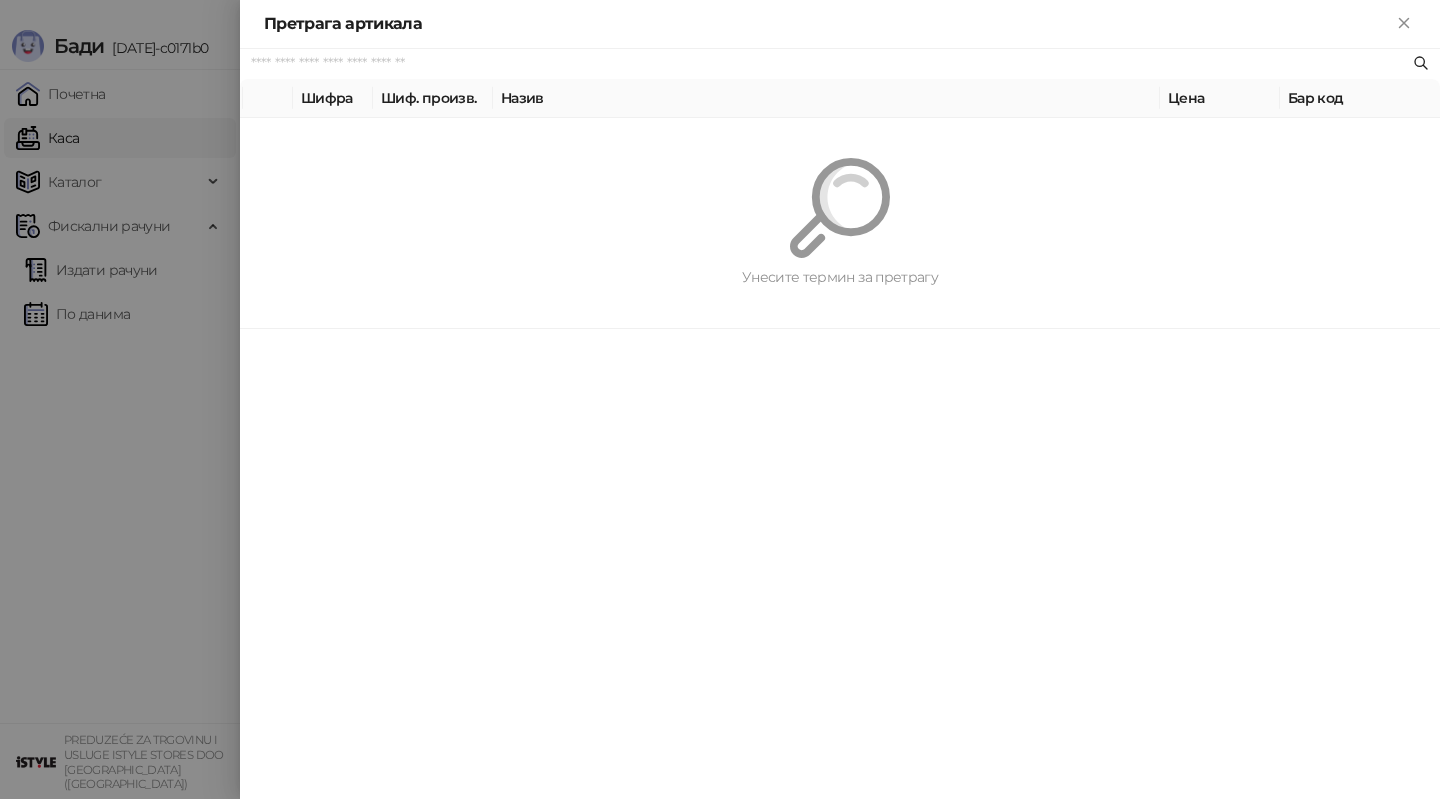 paste on "*********" 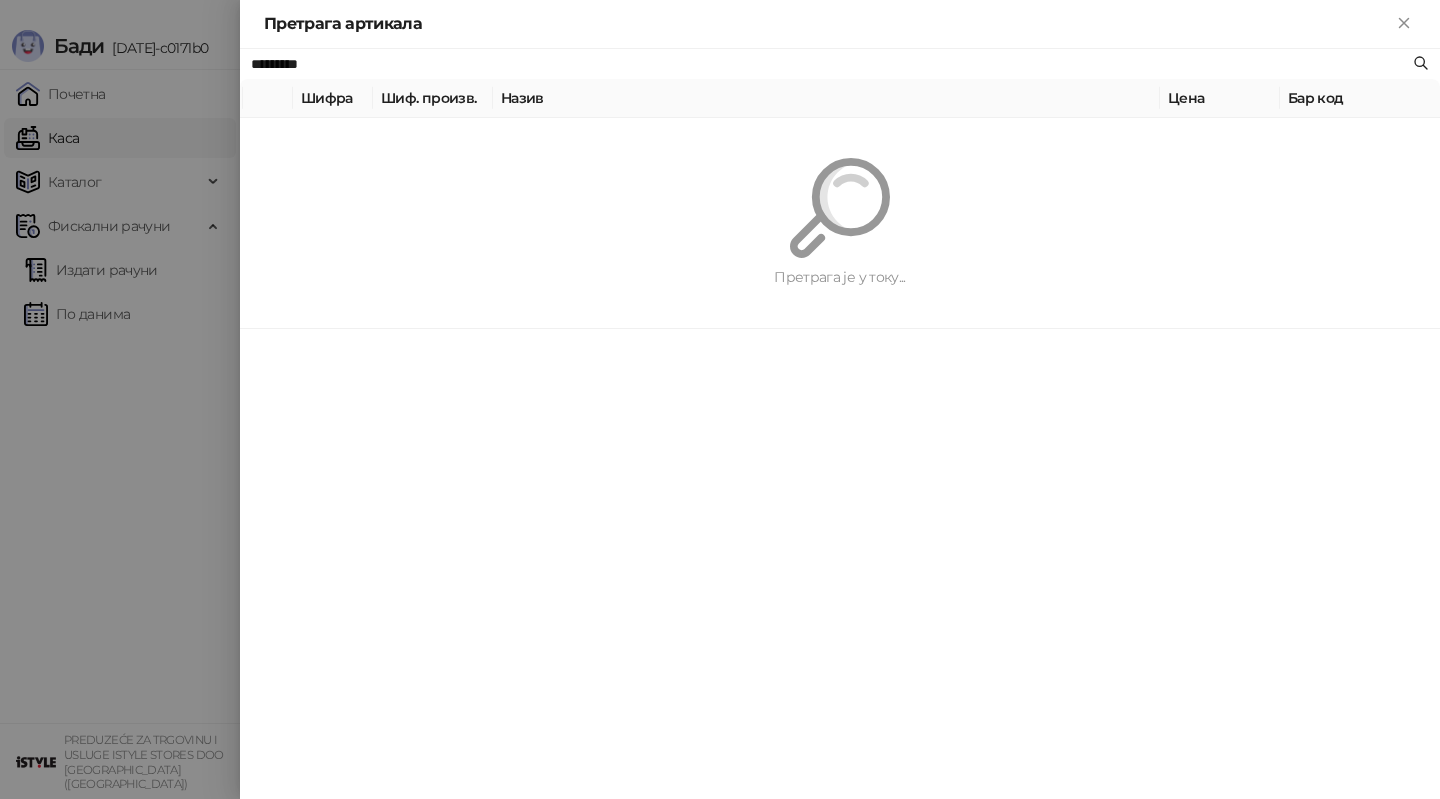 type on "*********" 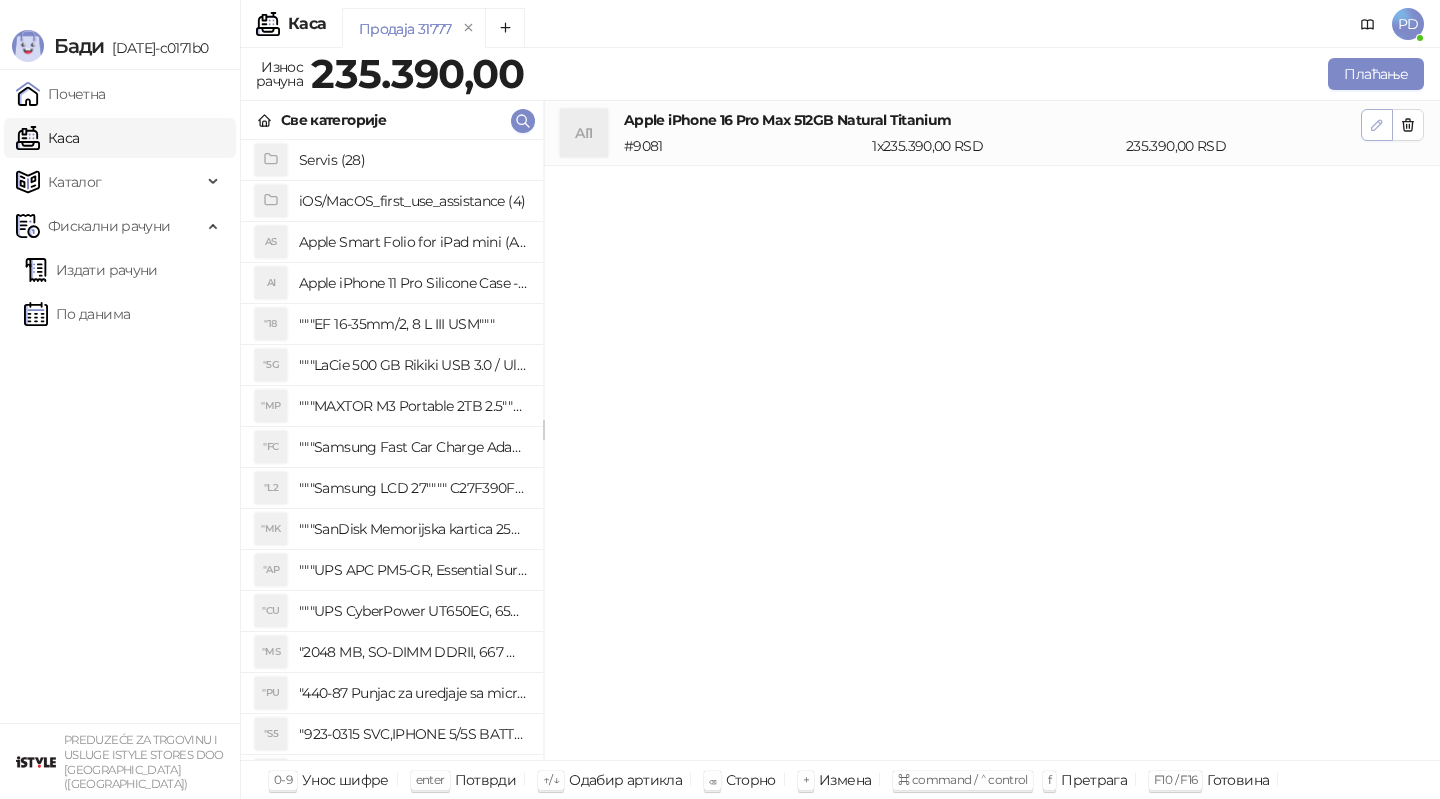 click 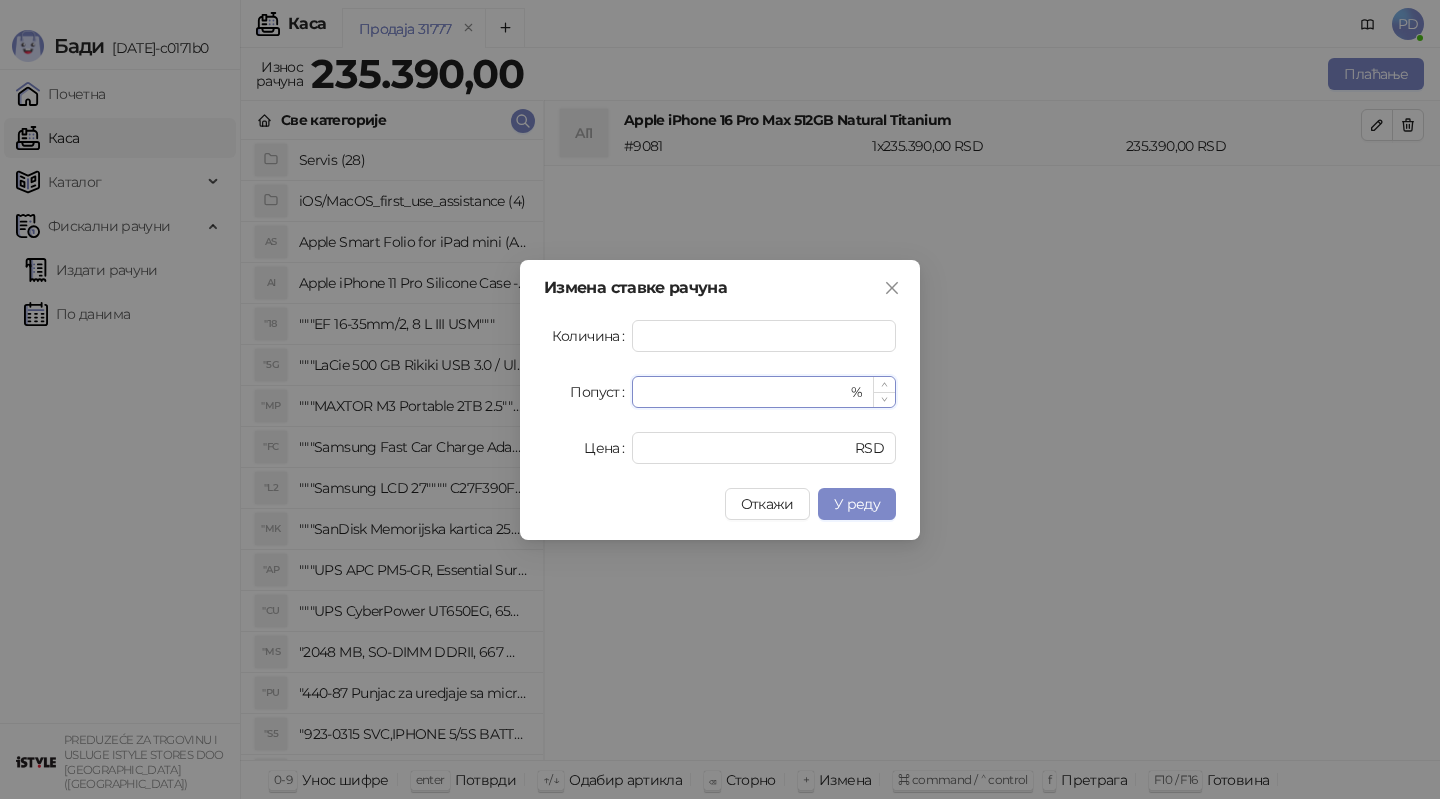 click on "*" at bounding box center [745, 392] 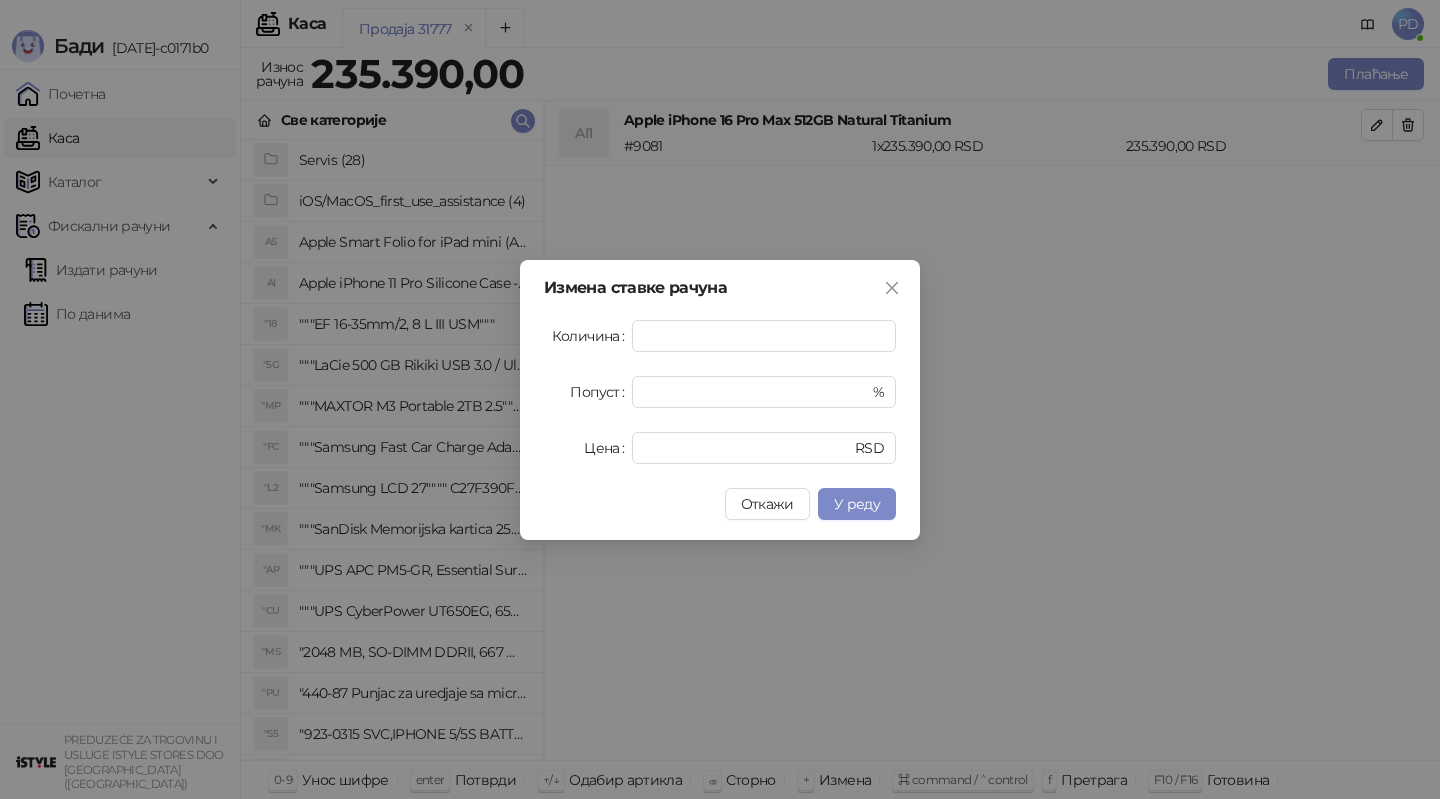 click on "Количина * Попуст * % Цена ****** RSD" at bounding box center (720, 392) 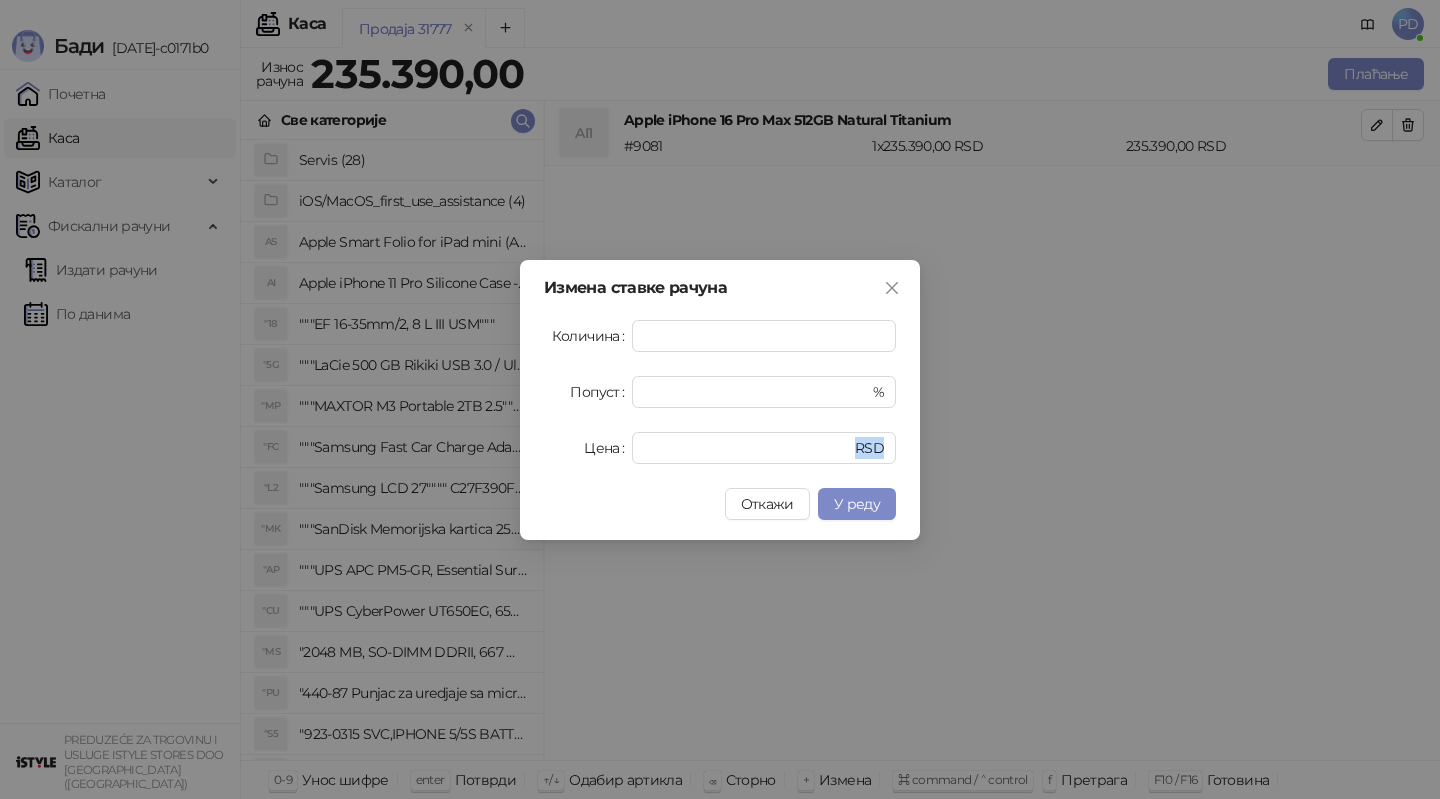 click on "Количина * Попуст * % Цена ****** RSD" at bounding box center (720, 392) 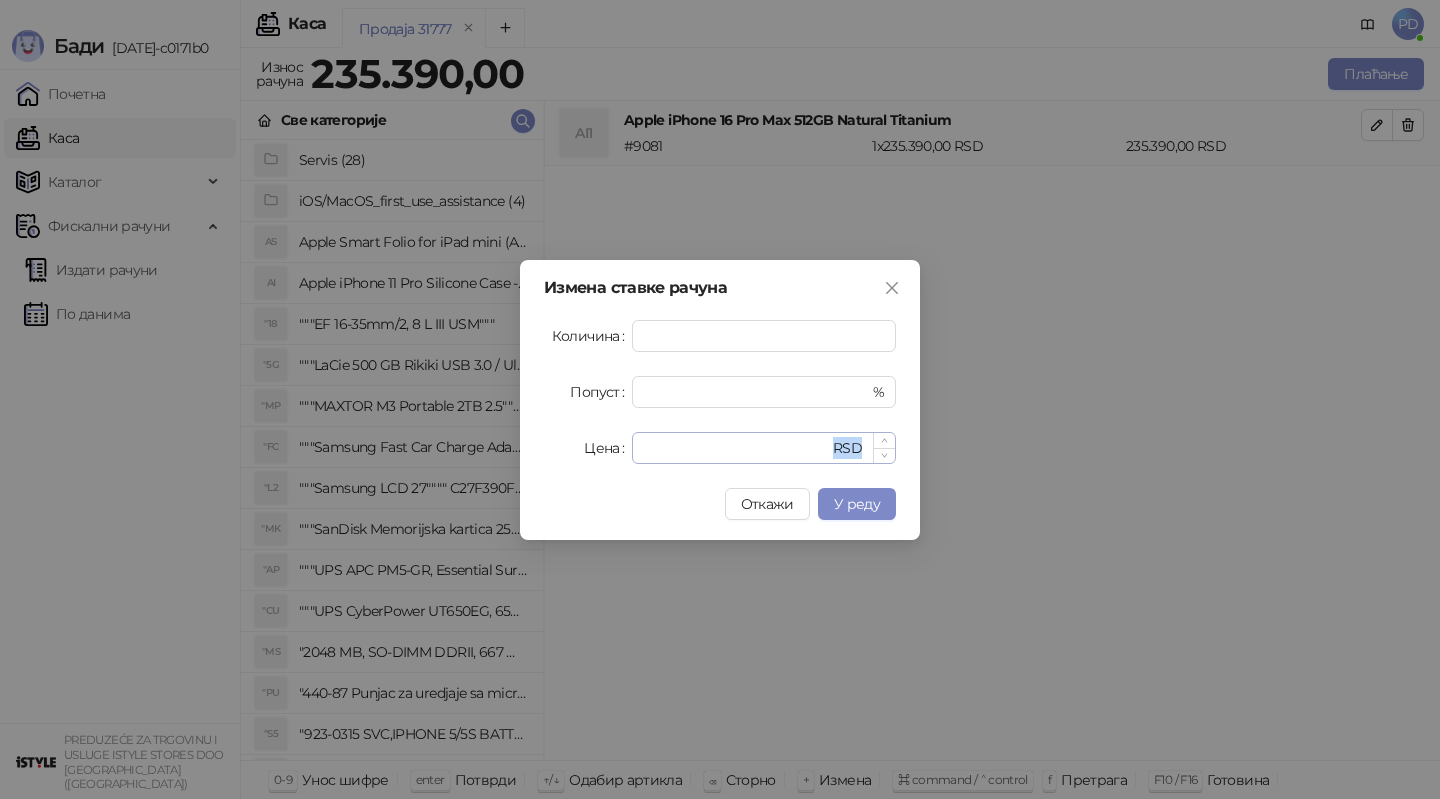click on "******" at bounding box center (736, 448) 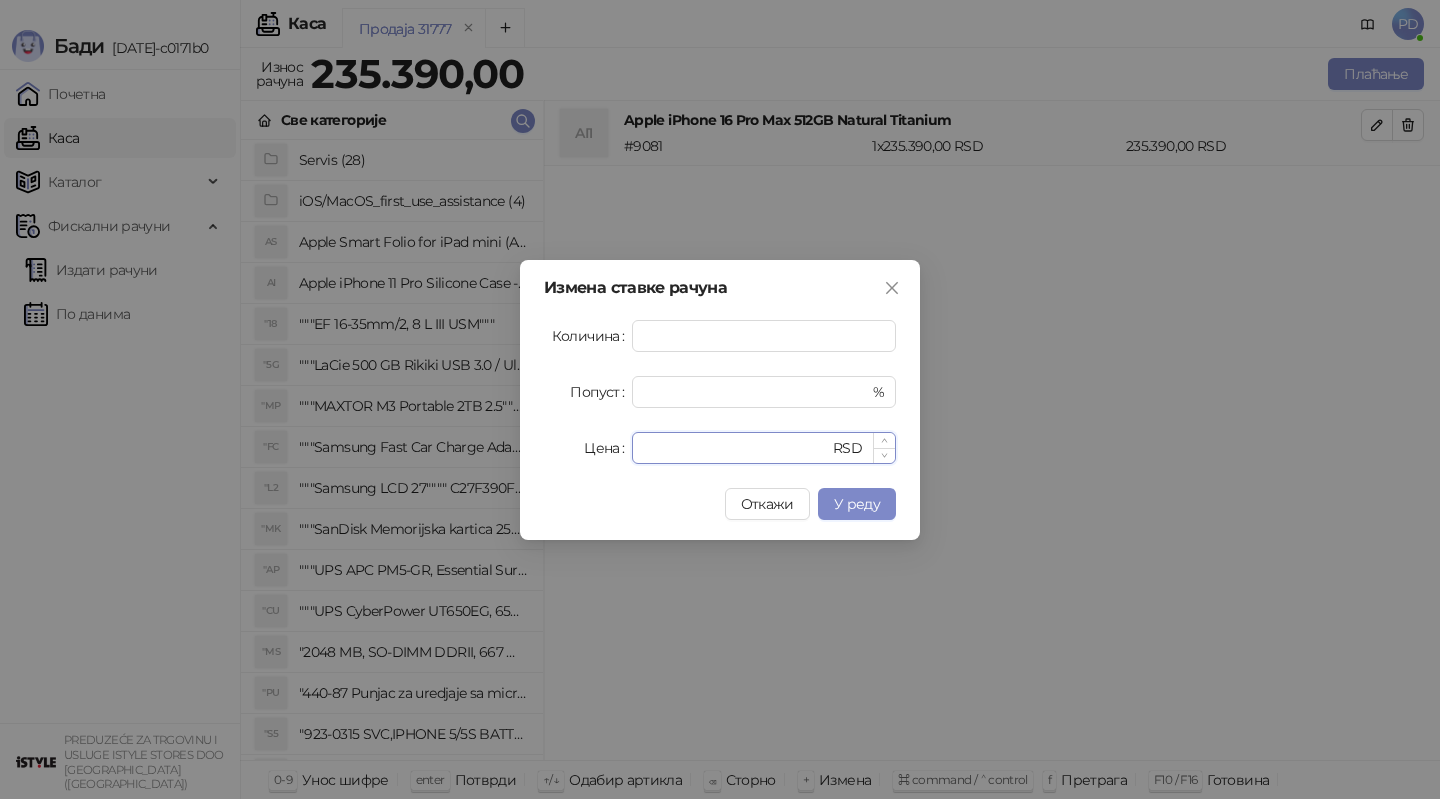 click on "******" at bounding box center [736, 448] 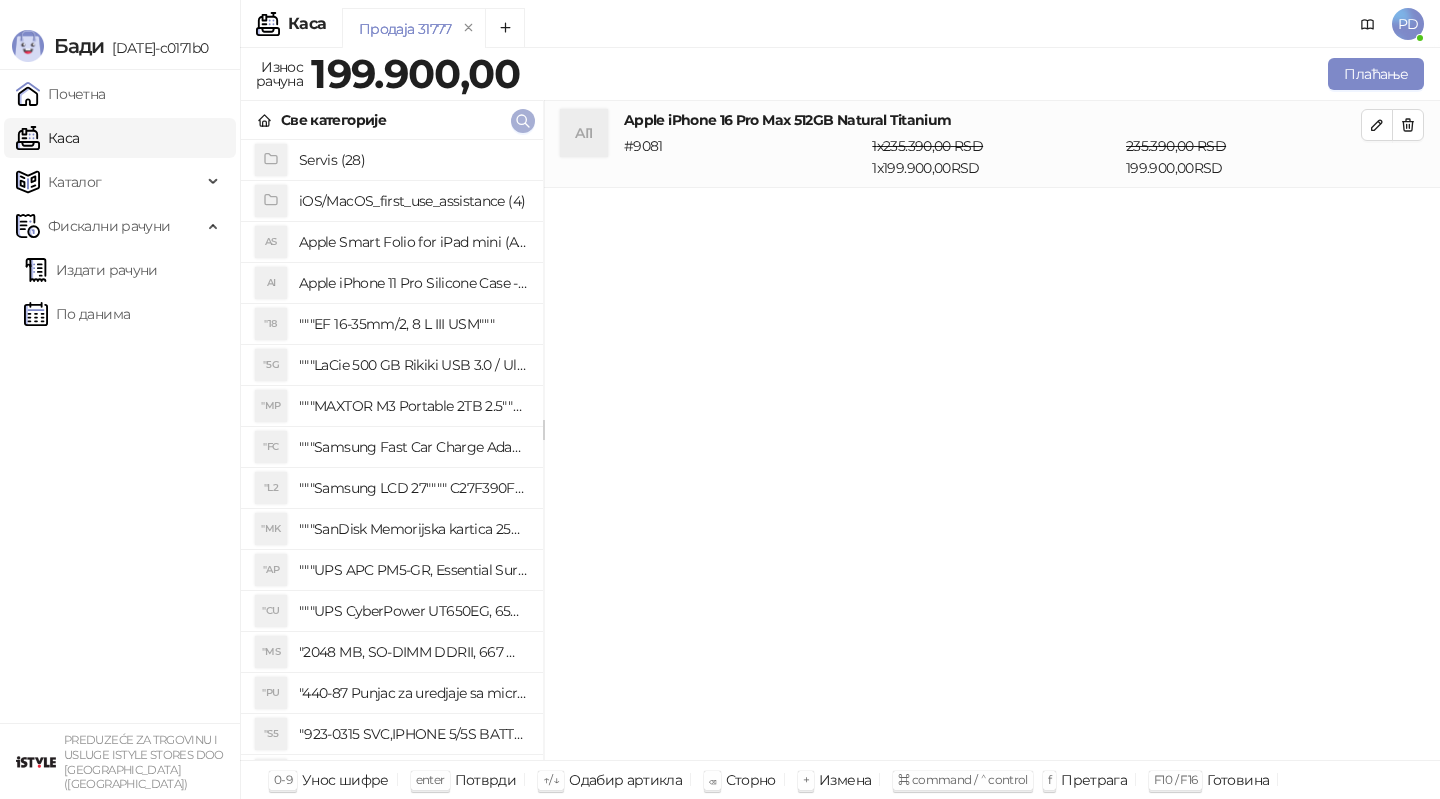 click 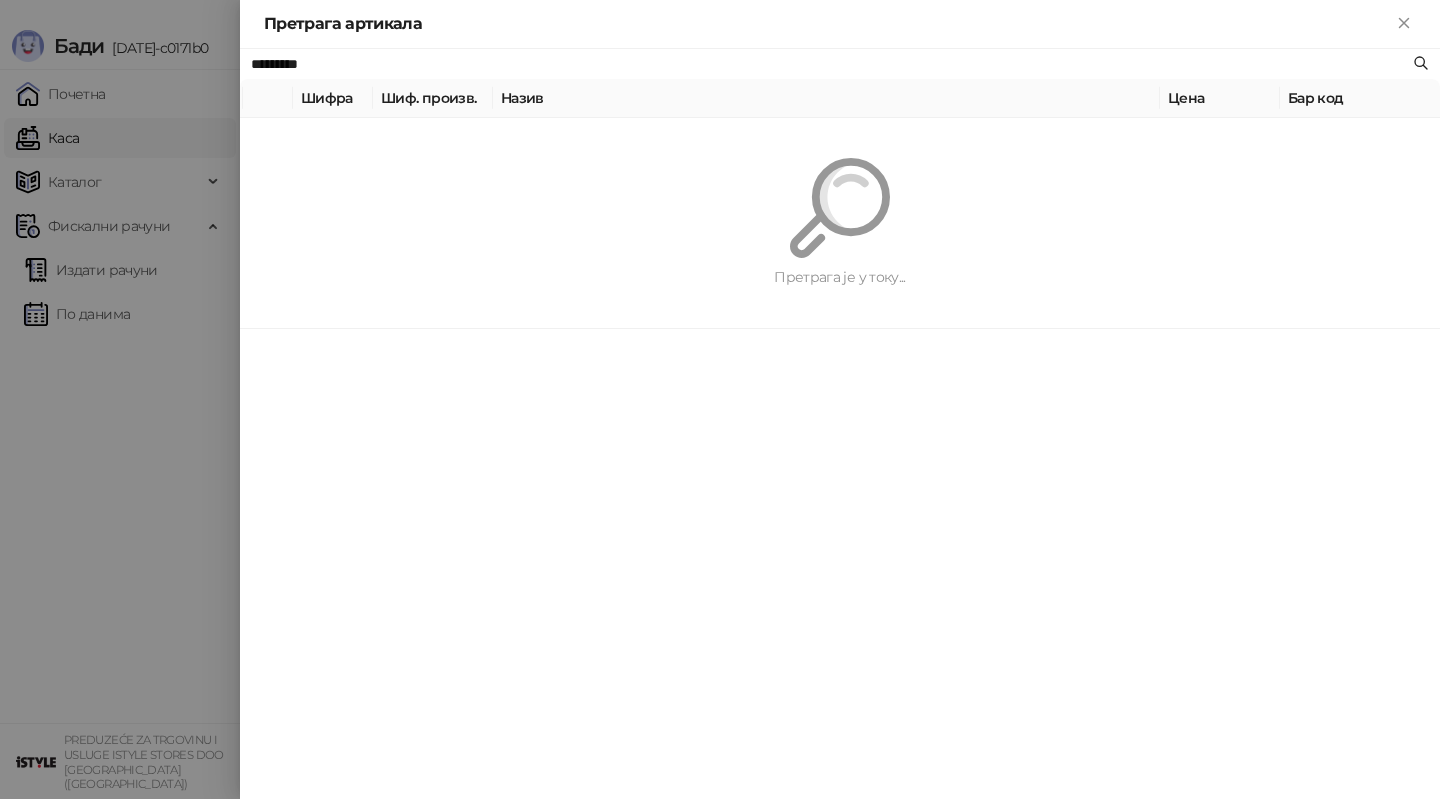 paste 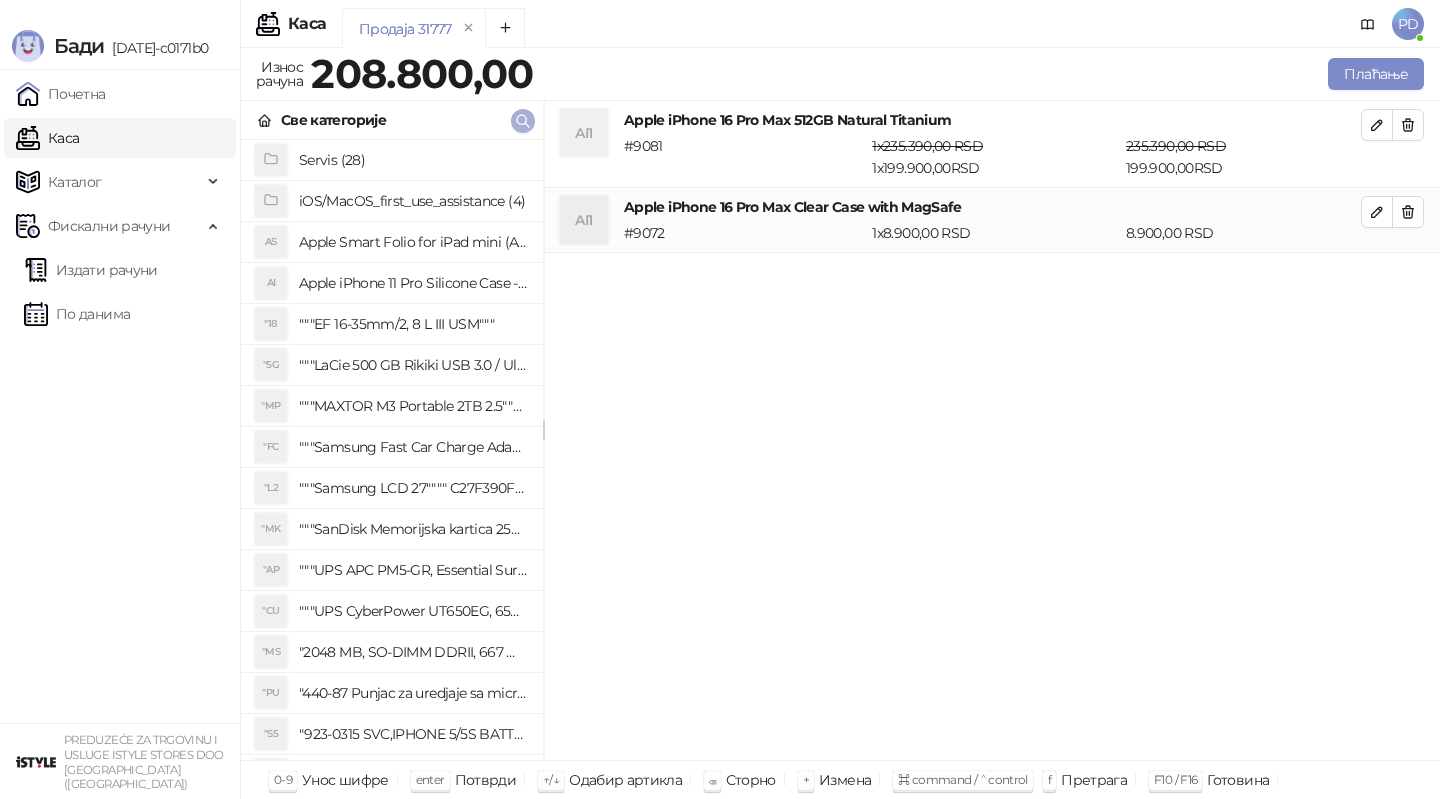 click 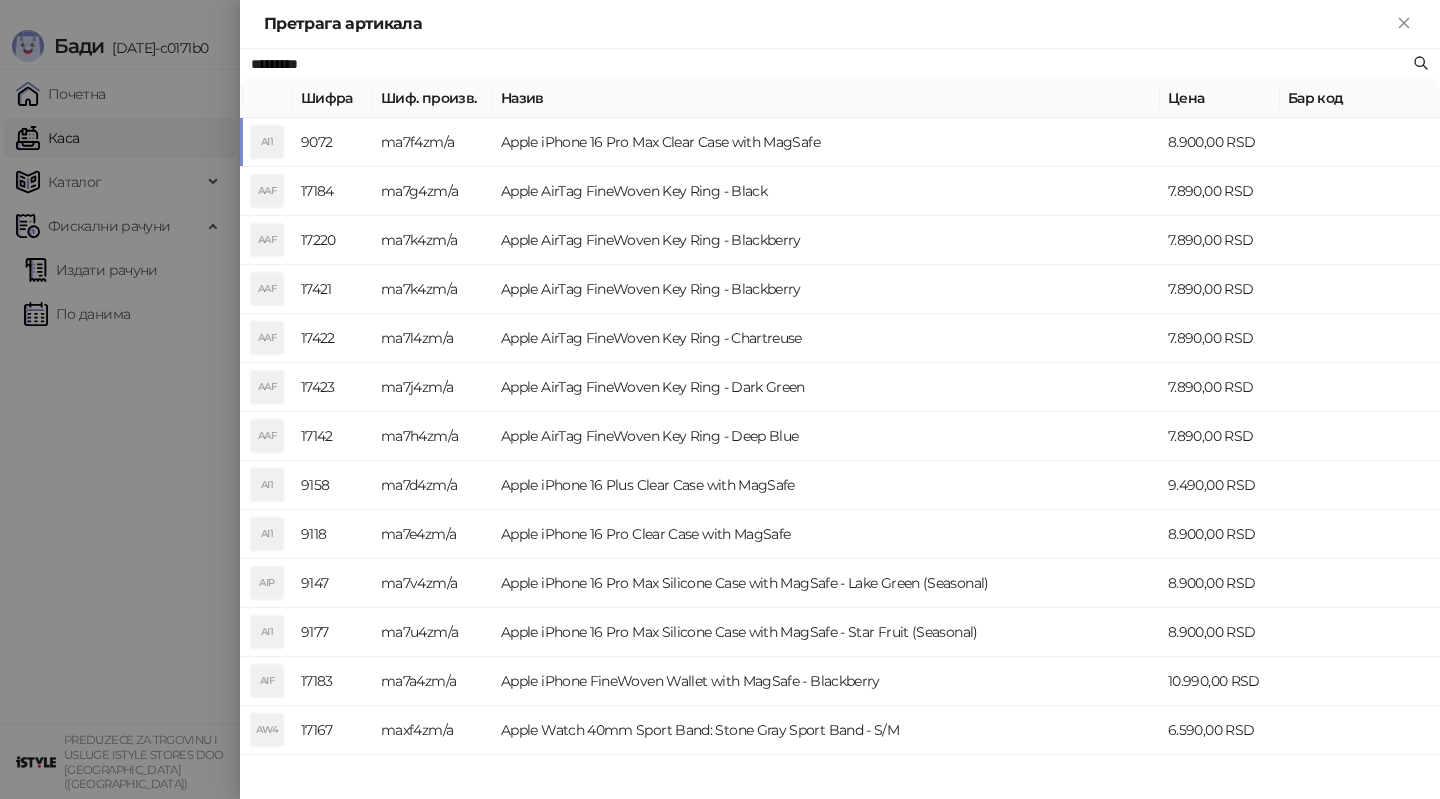 click at bounding box center [720, 399] 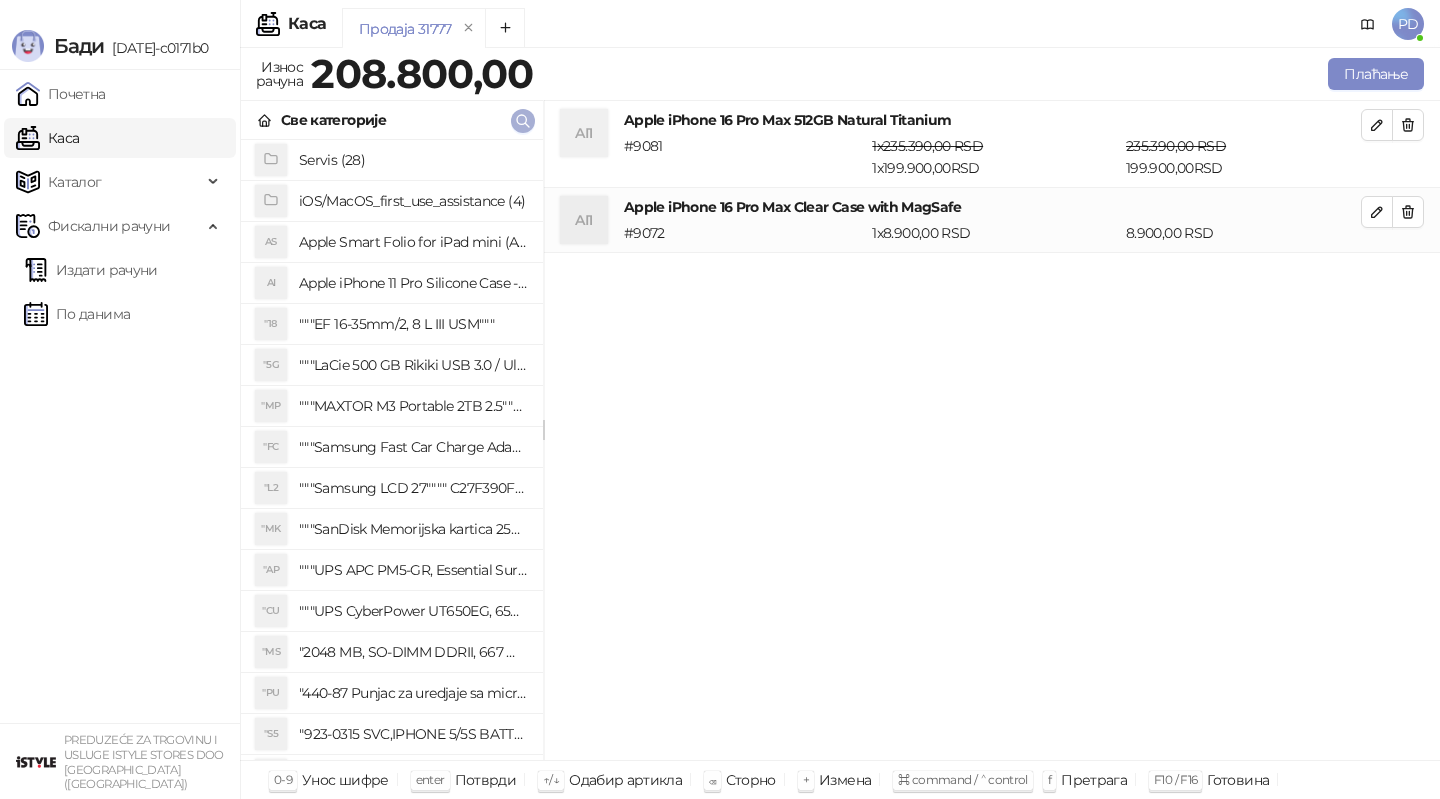 click 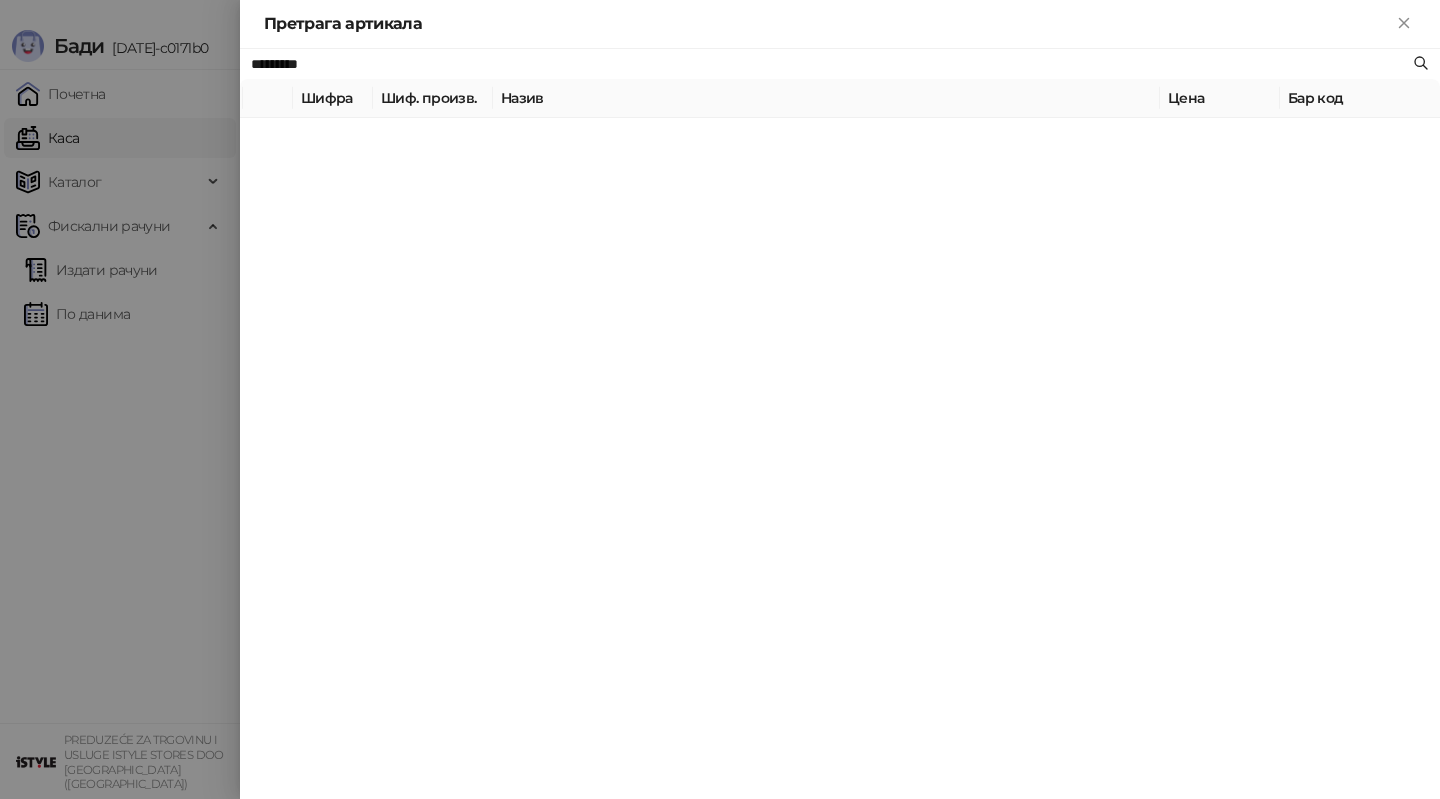 paste on "*******" 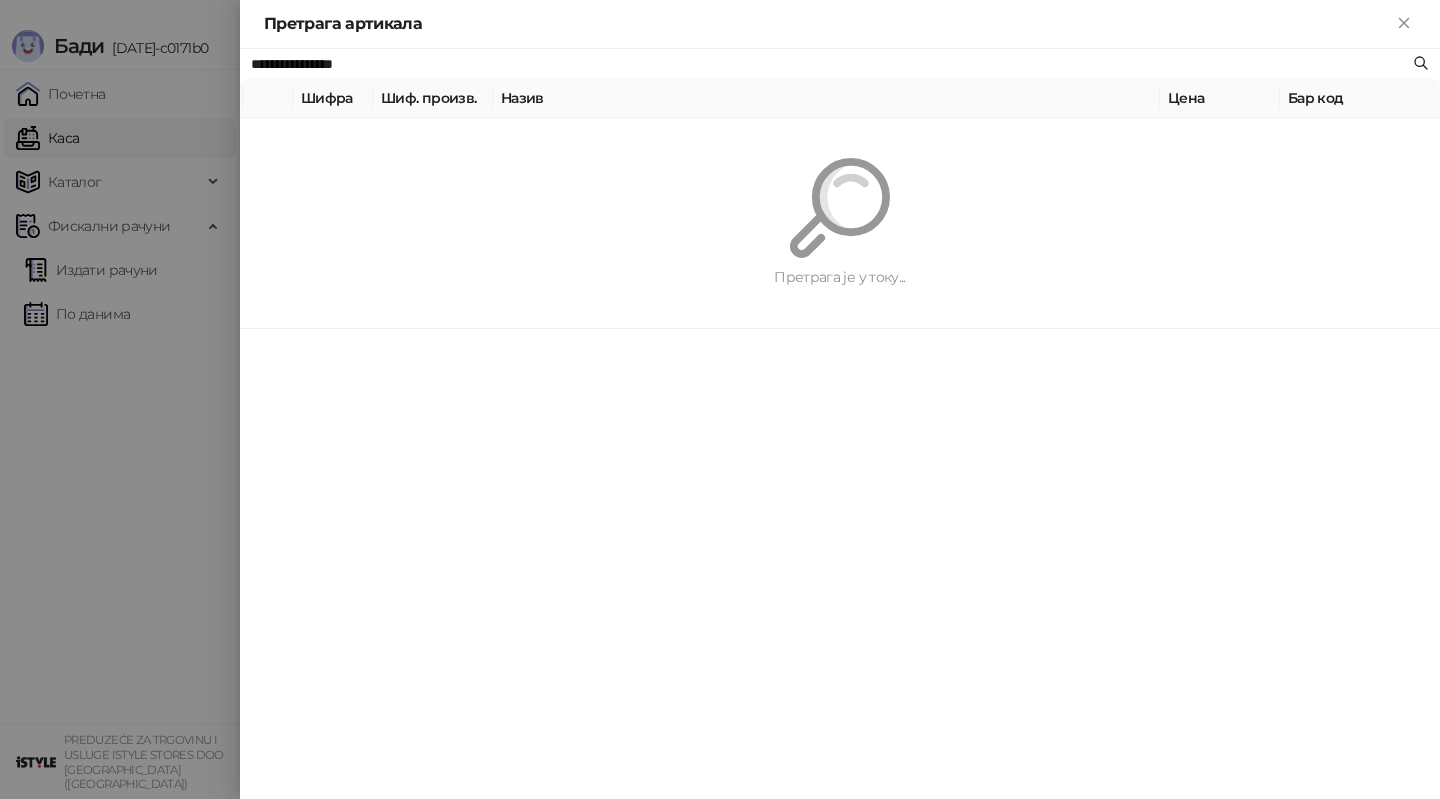 type on "**********" 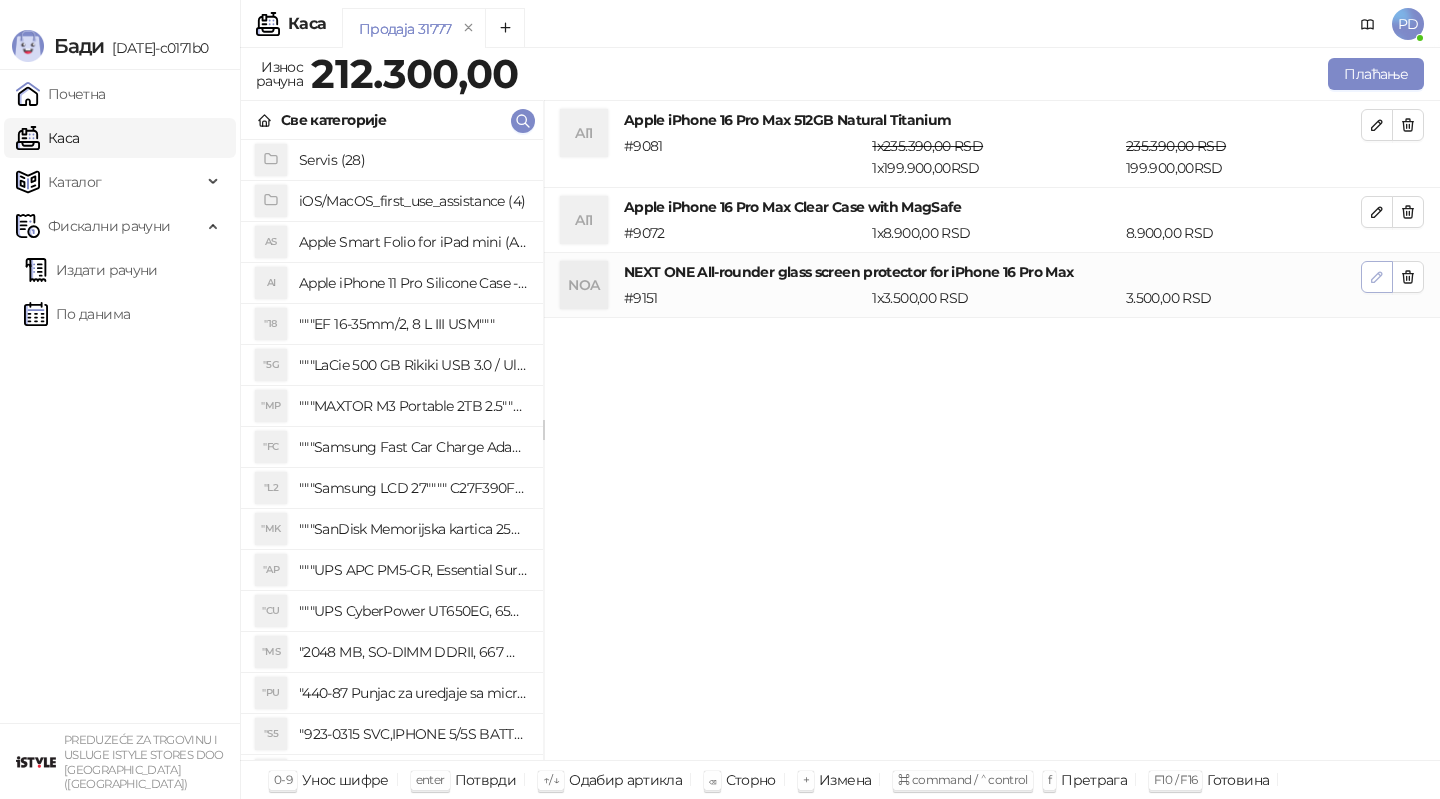 click at bounding box center [1377, 277] 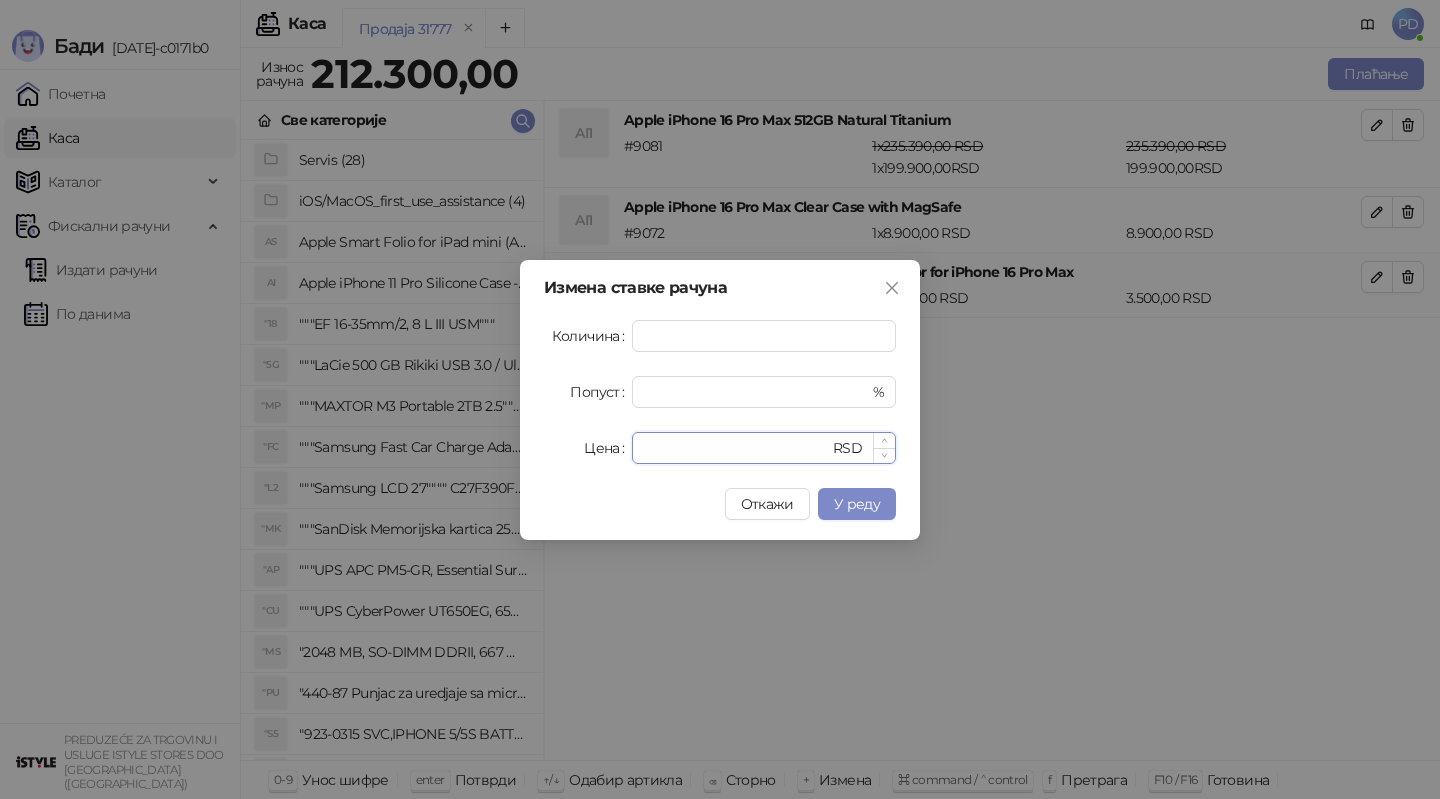 click on "****" at bounding box center [736, 448] 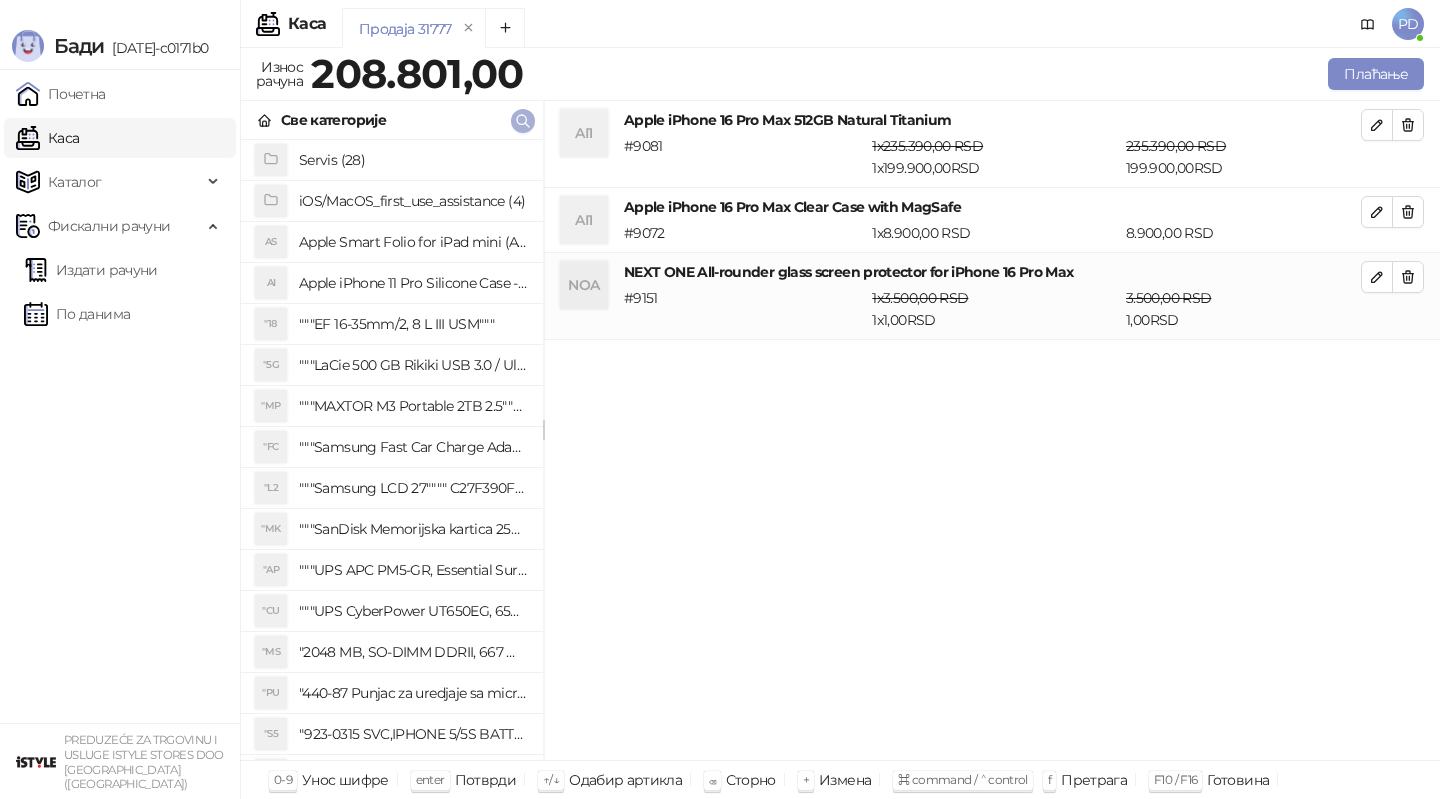 click 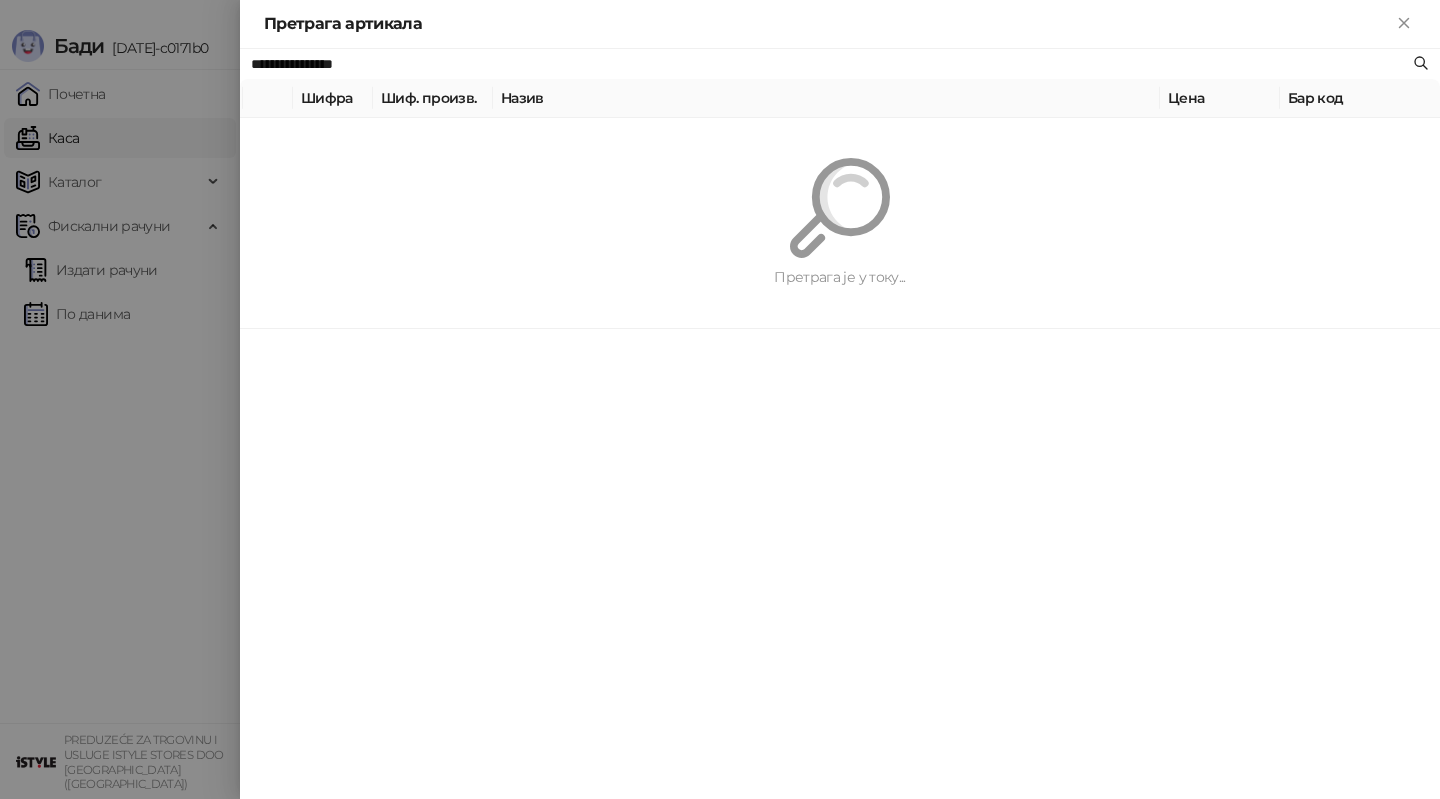 paste on "**********" 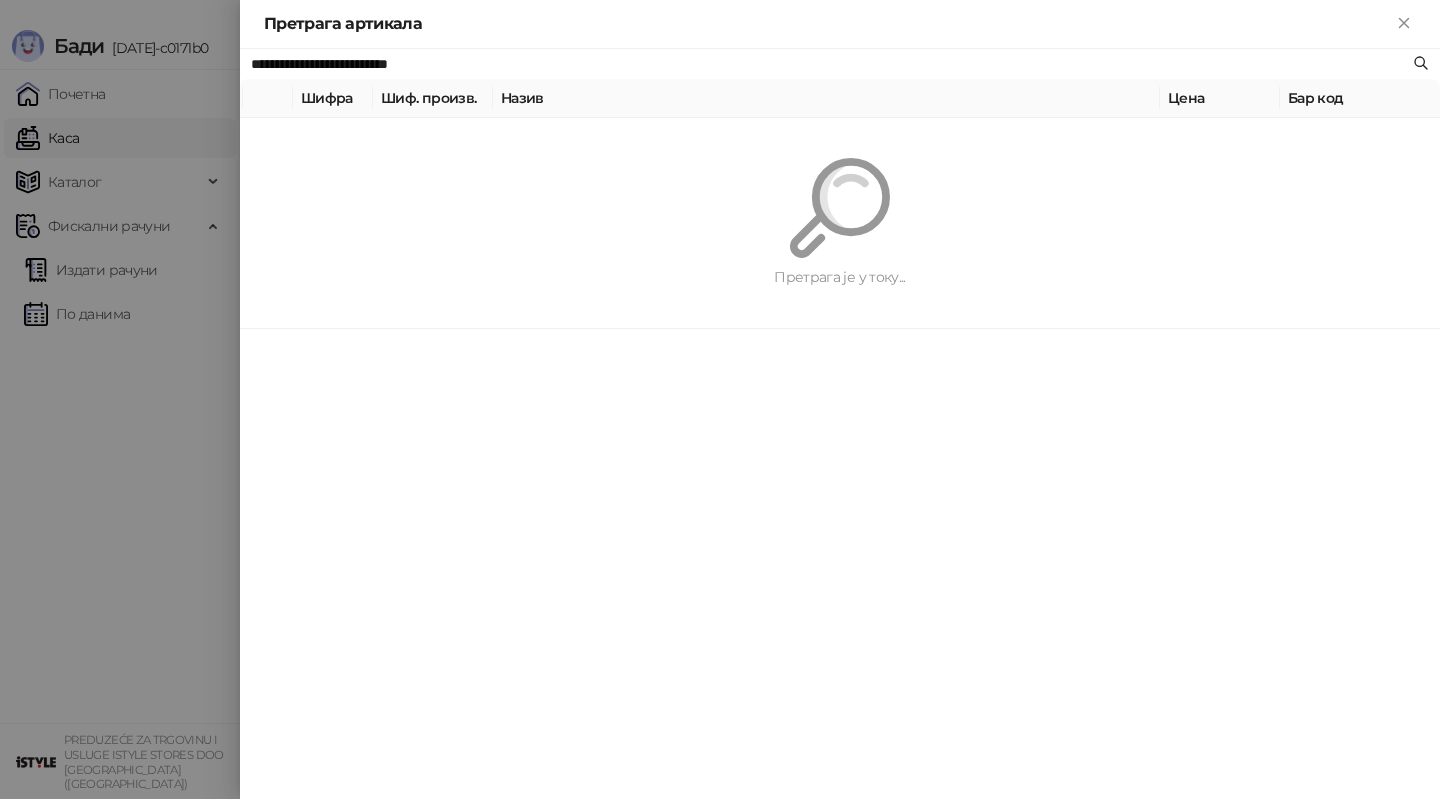 type on "**********" 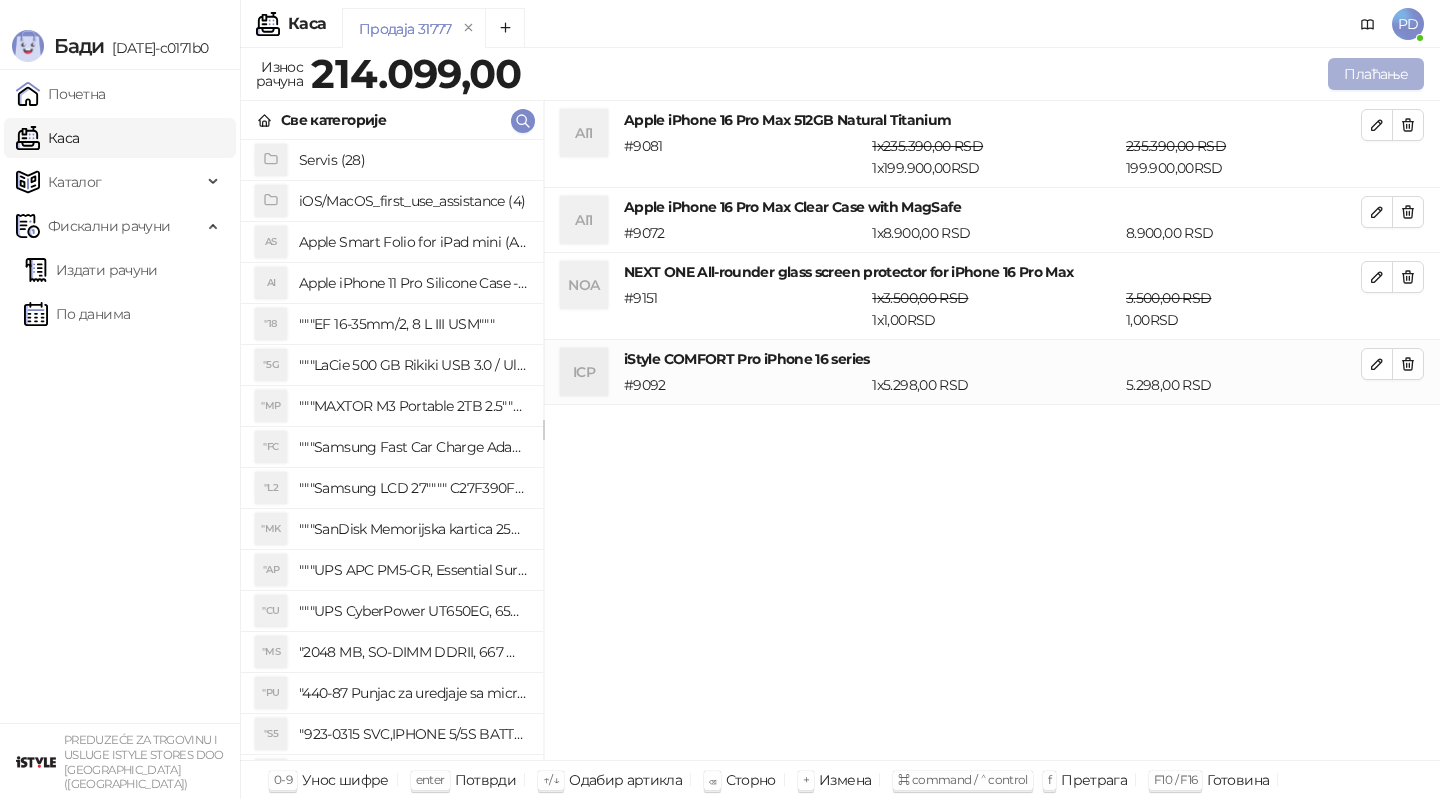 click on "Плаћање" at bounding box center (1376, 74) 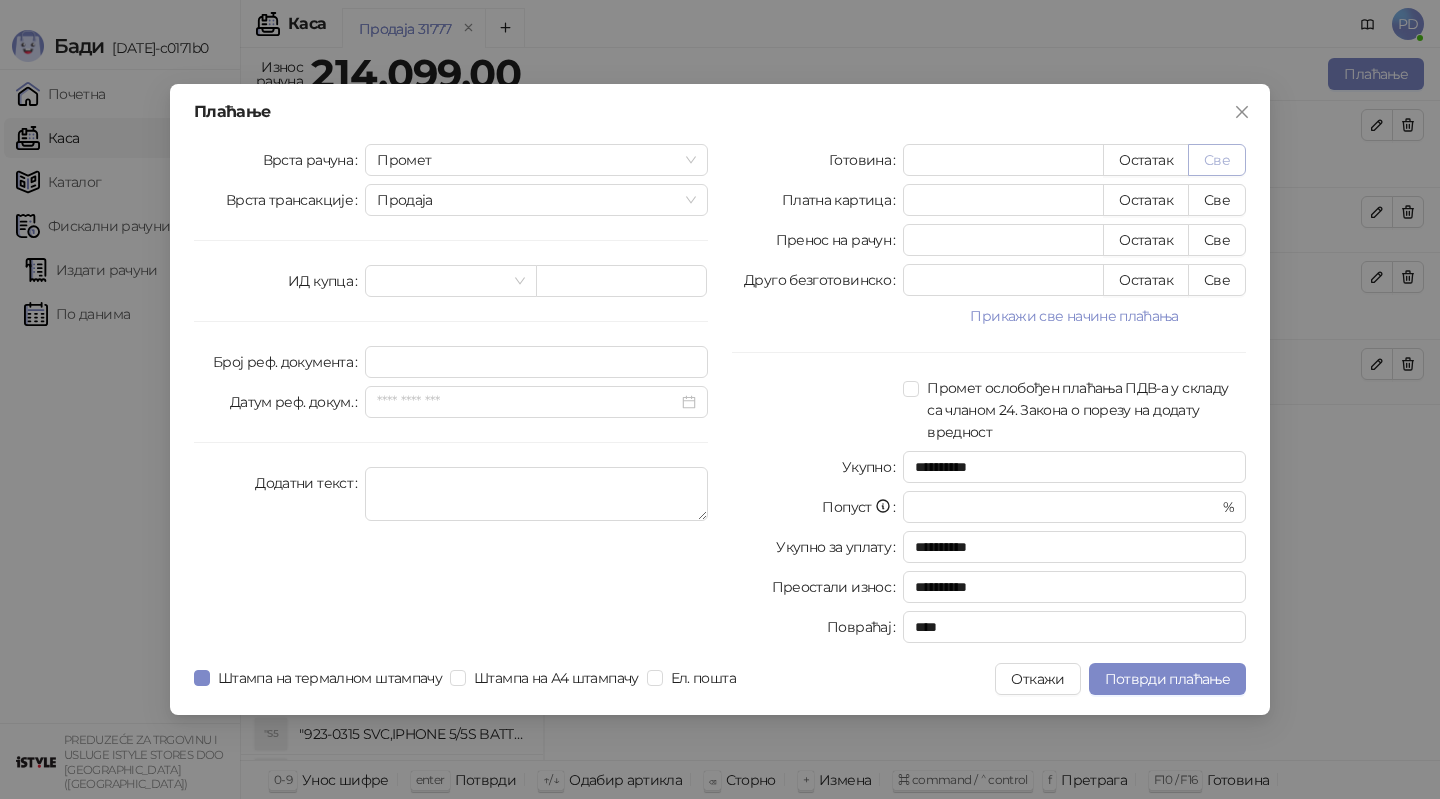 click on "Све" at bounding box center (1217, 160) 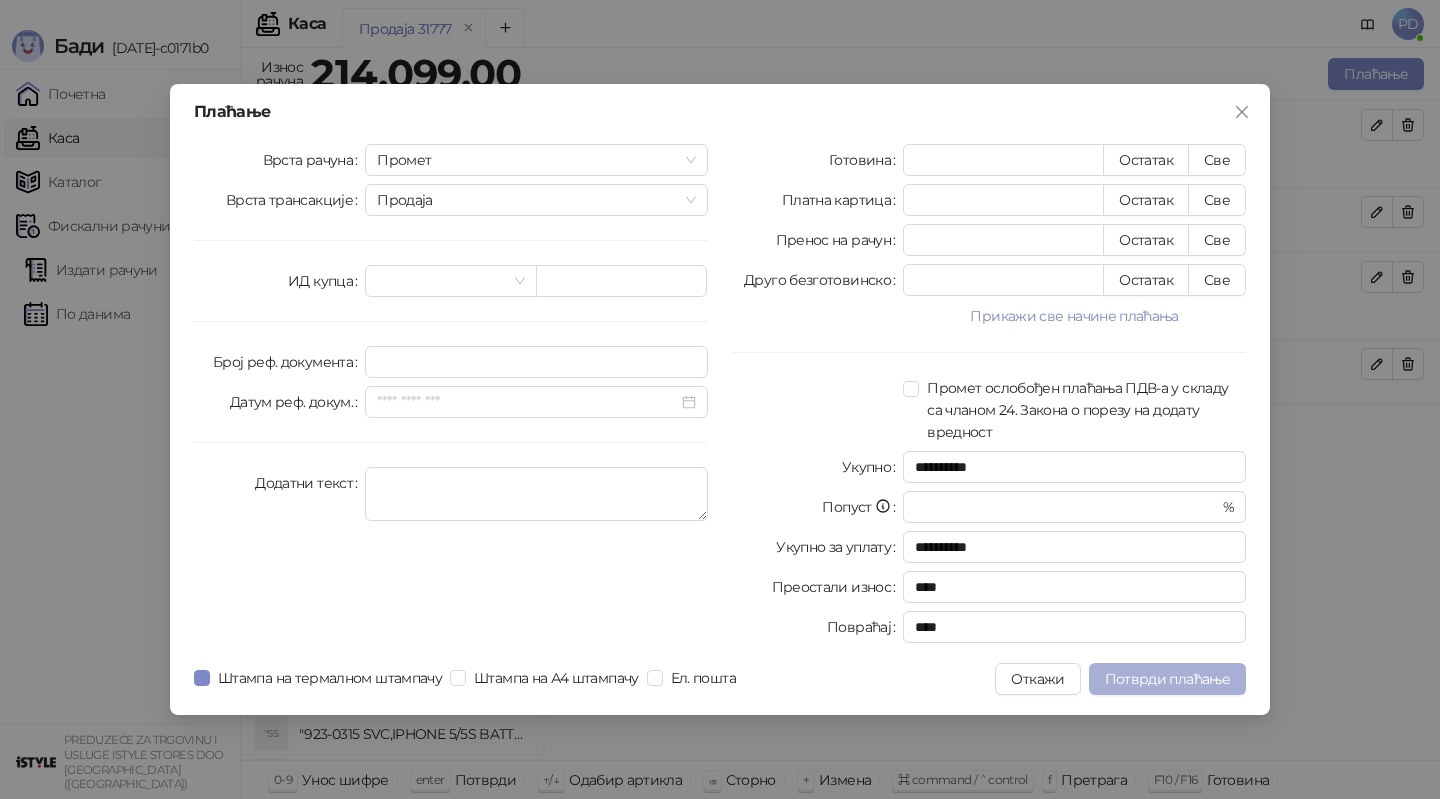 click on "Потврди плаћање" at bounding box center (1167, 679) 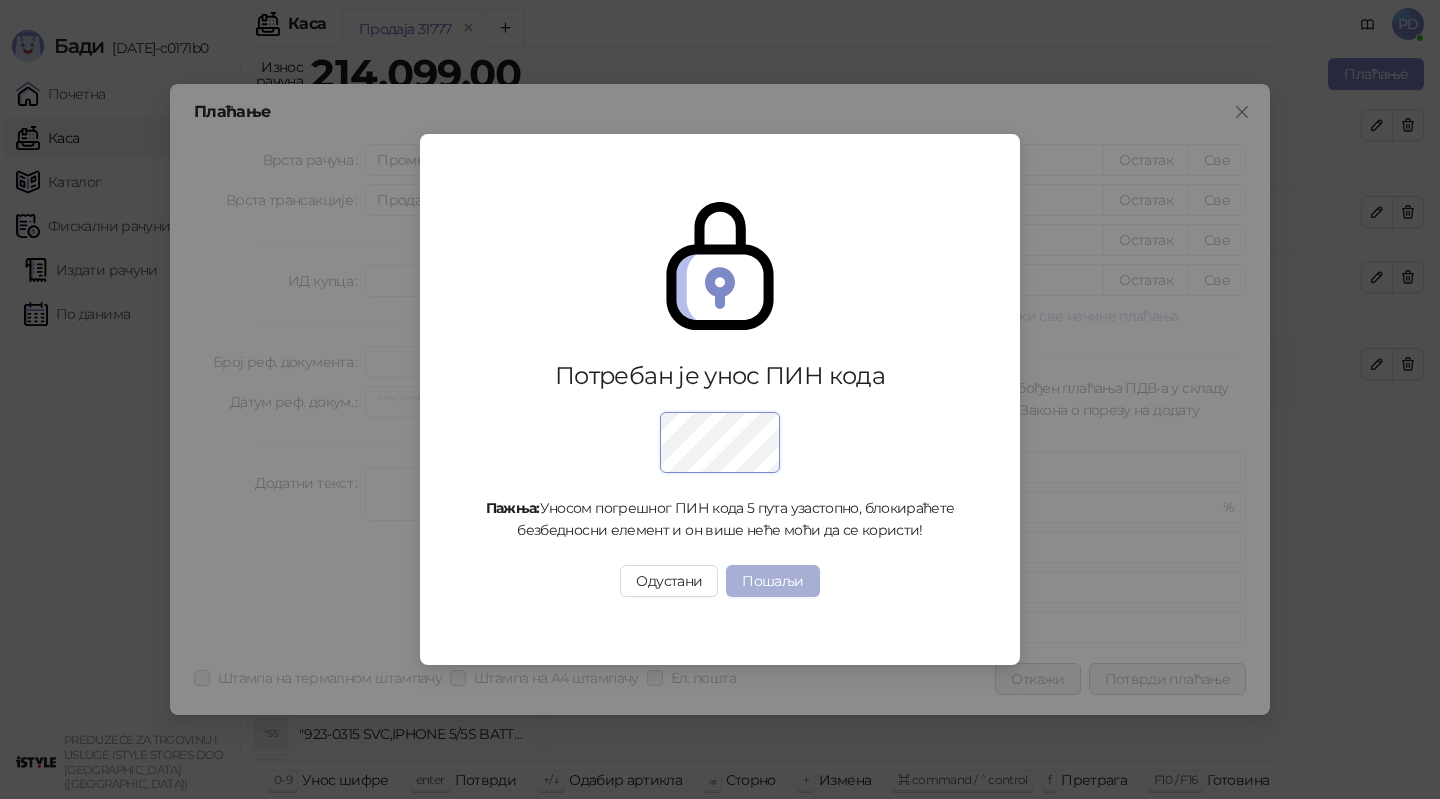 click on "Пошаљи" at bounding box center [772, 581] 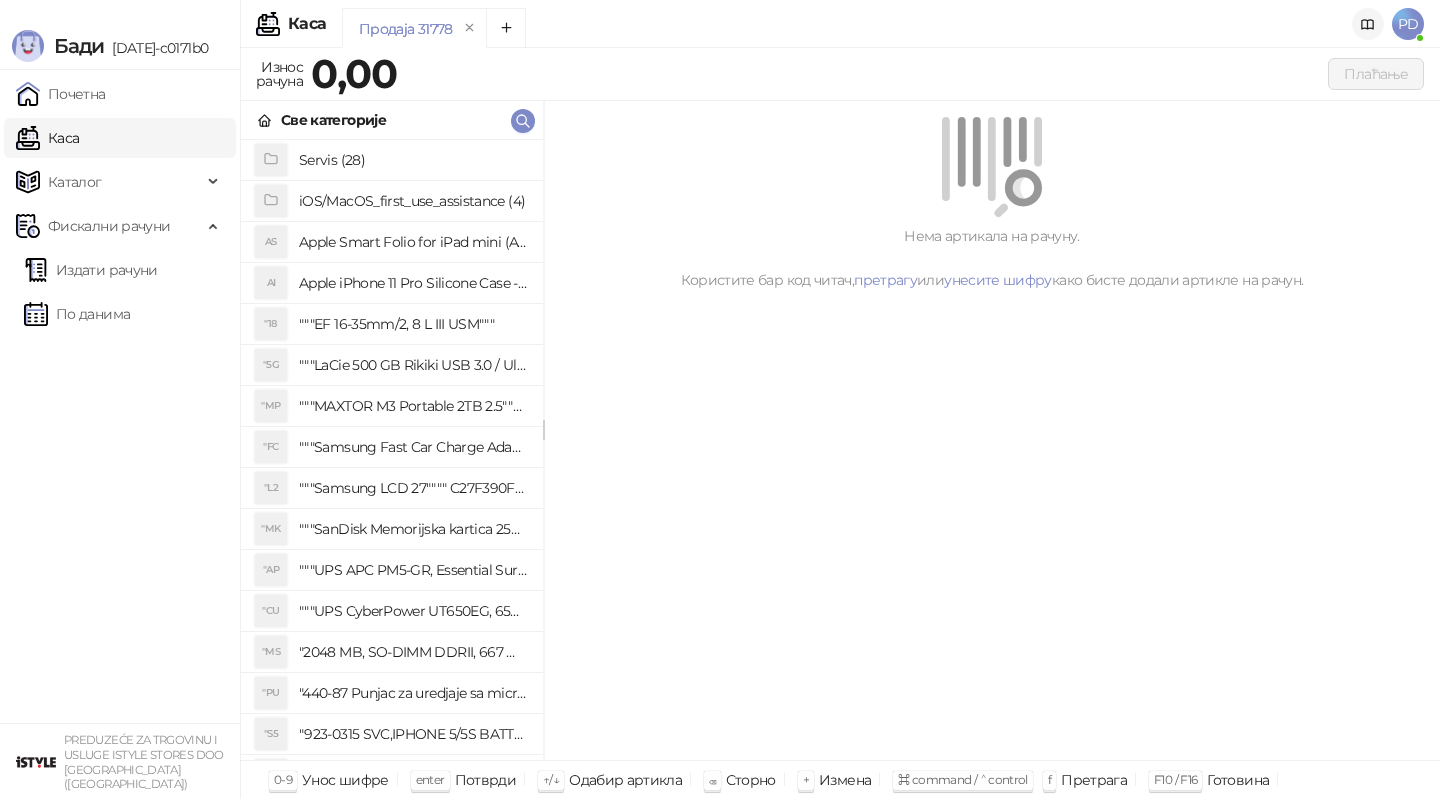 click at bounding box center [1368, 24] 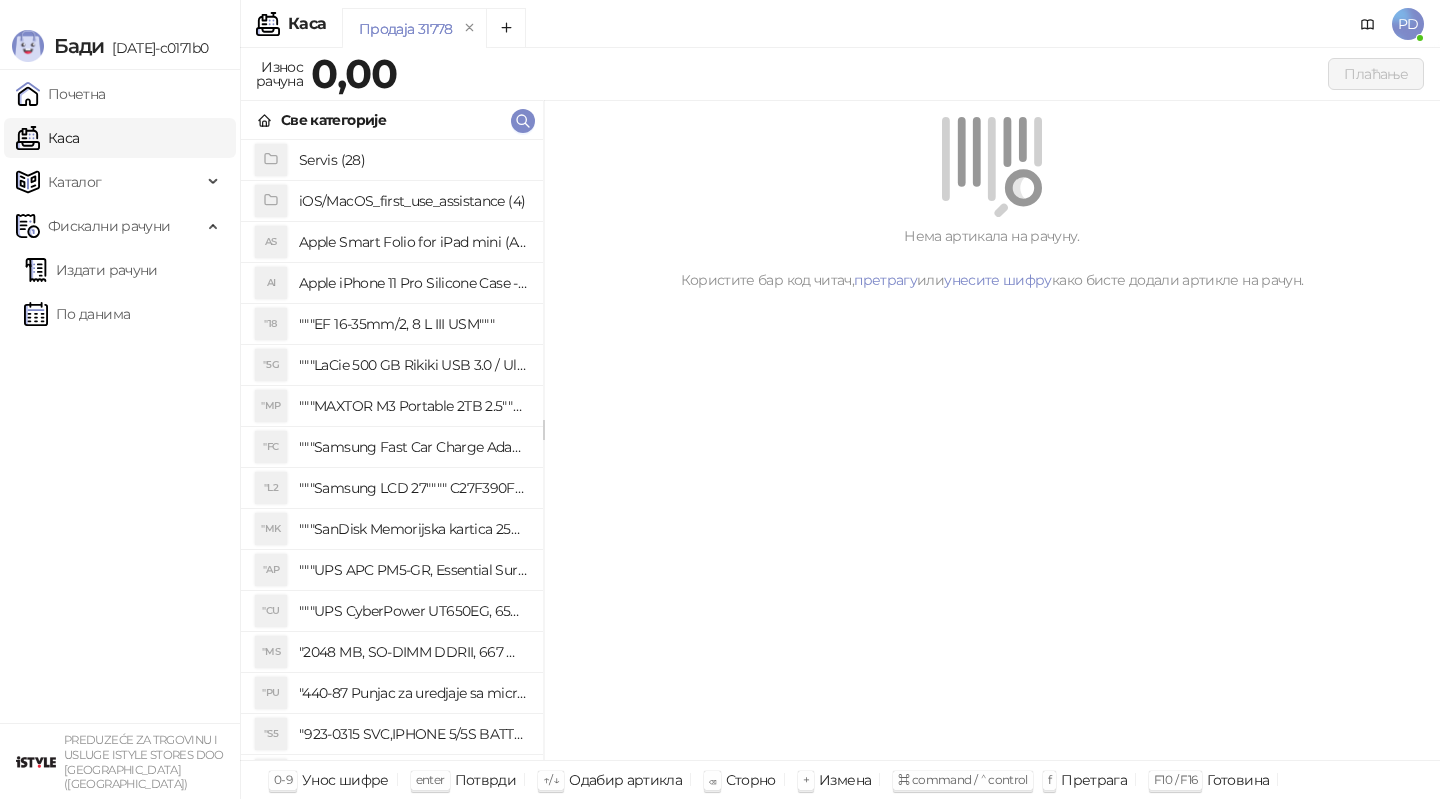 click on "PD" at bounding box center [1408, 24] 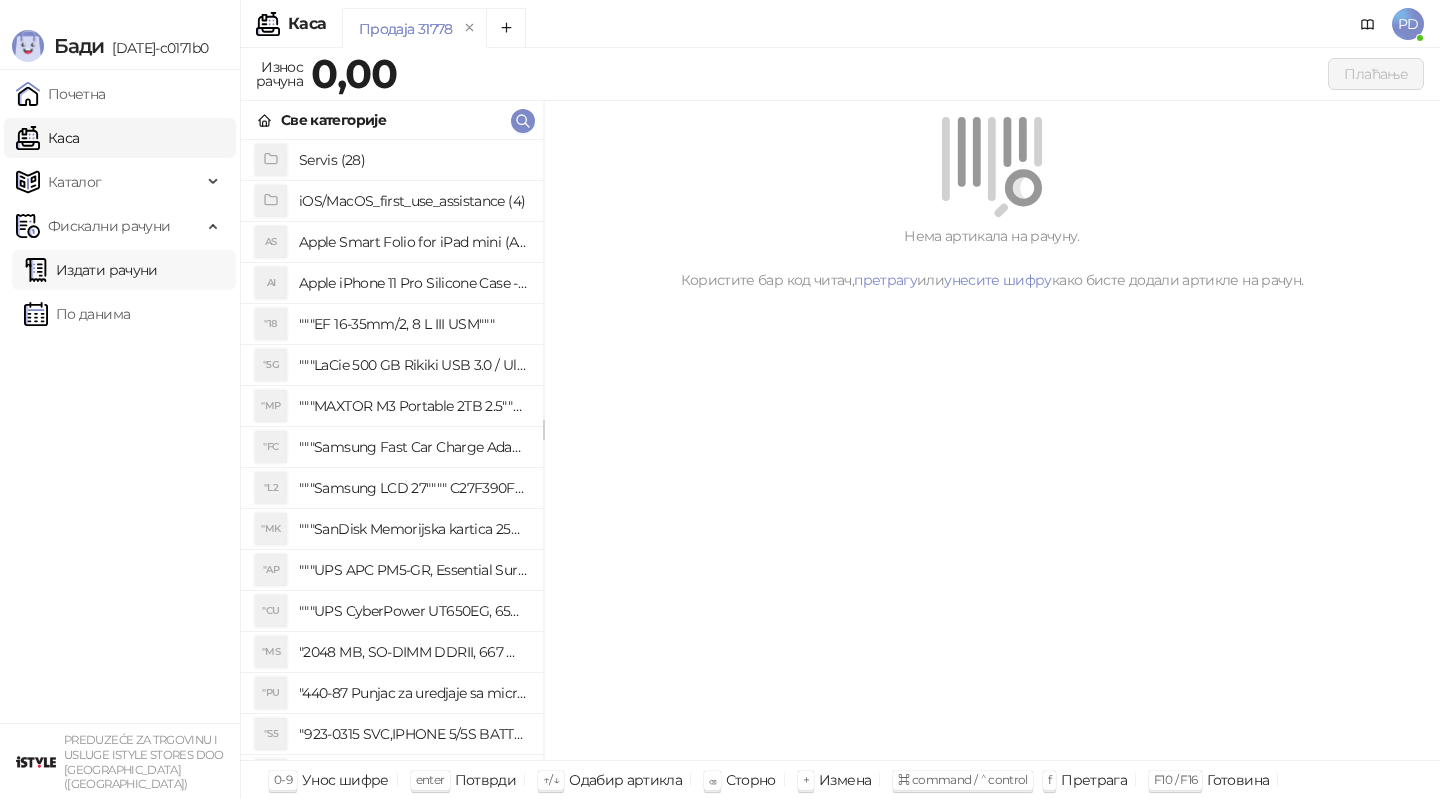 click on "Издати рачуни" at bounding box center (91, 270) 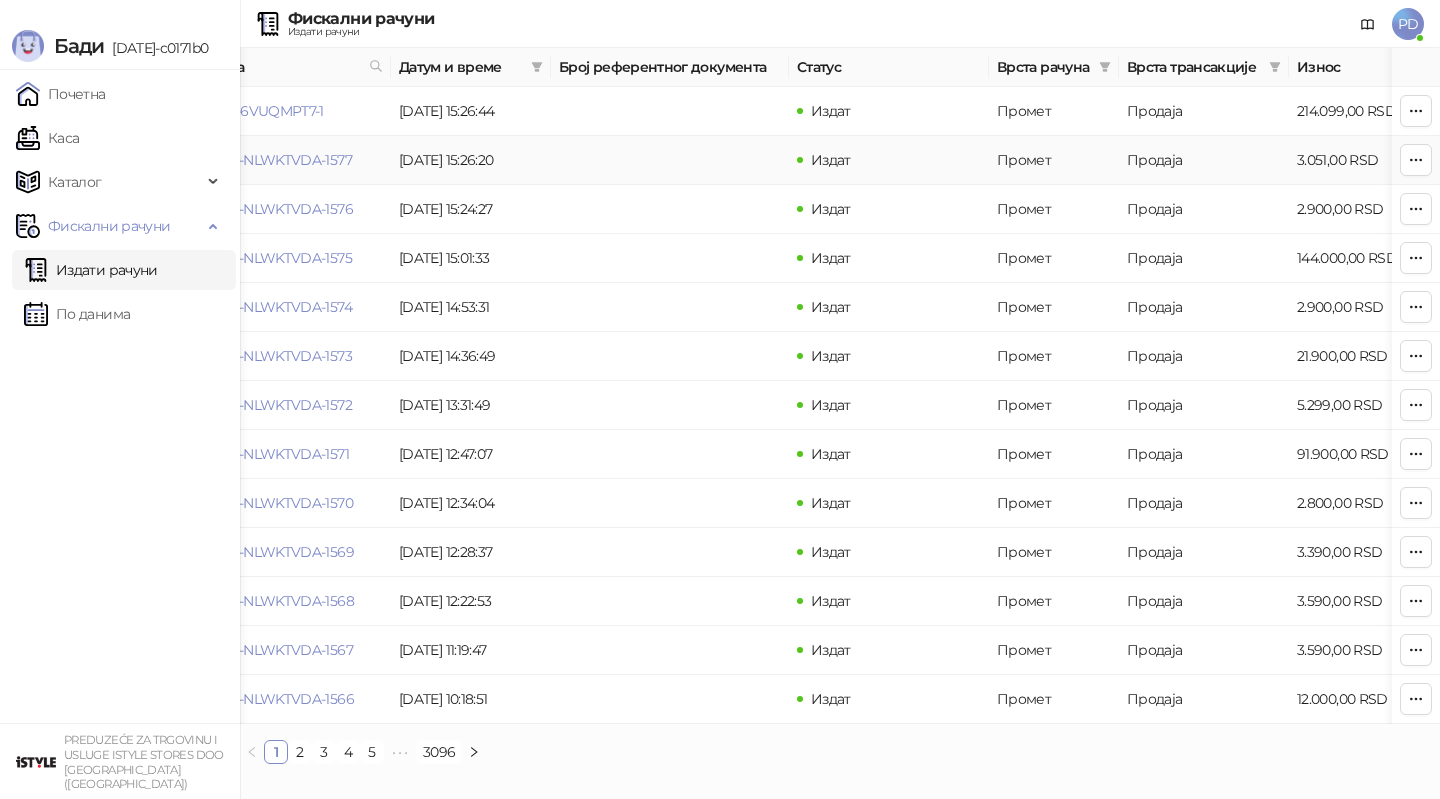 scroll, scrollTop: 0, scrollLeft: 113, axis: horizontal 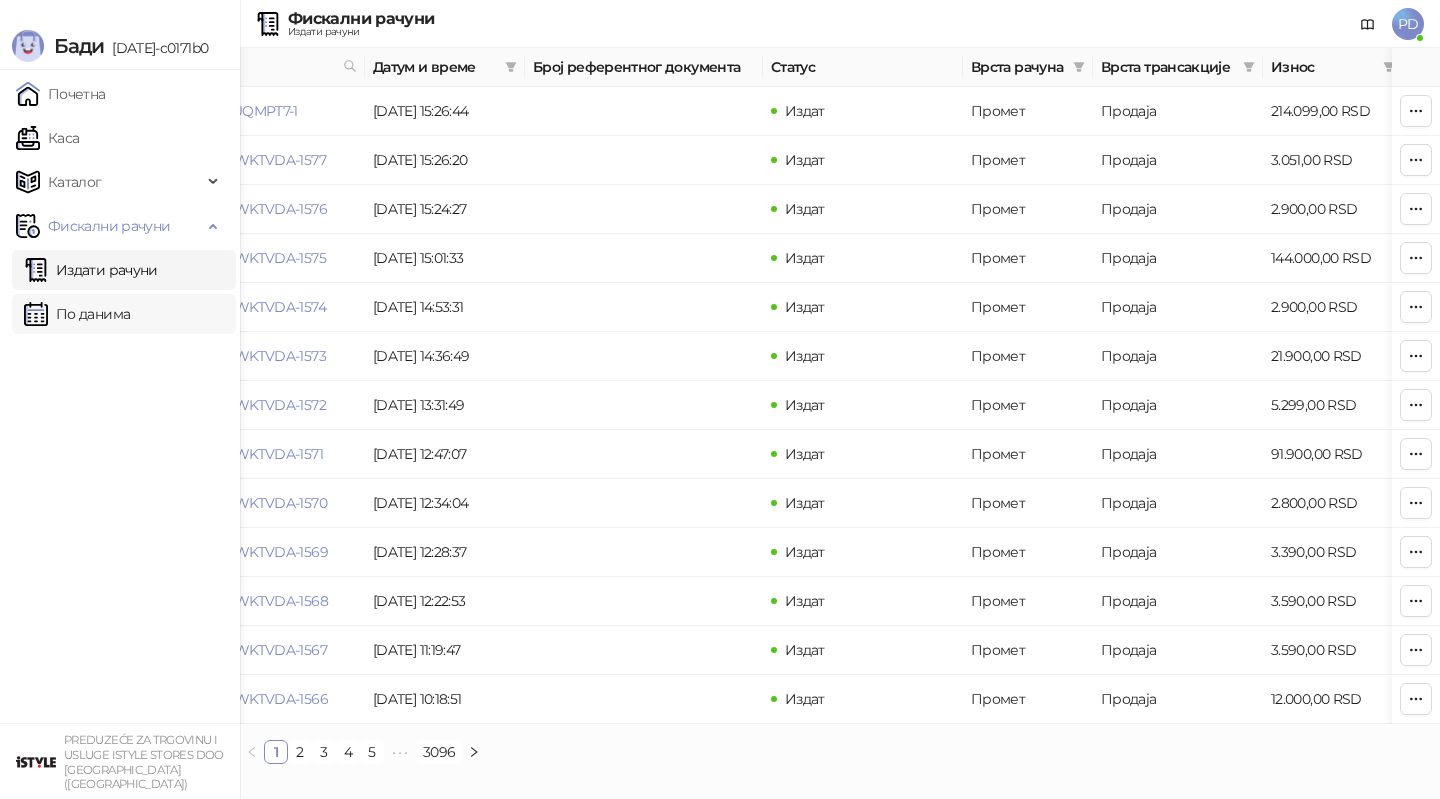 click on "По данима" at bounding box center [77, 314] 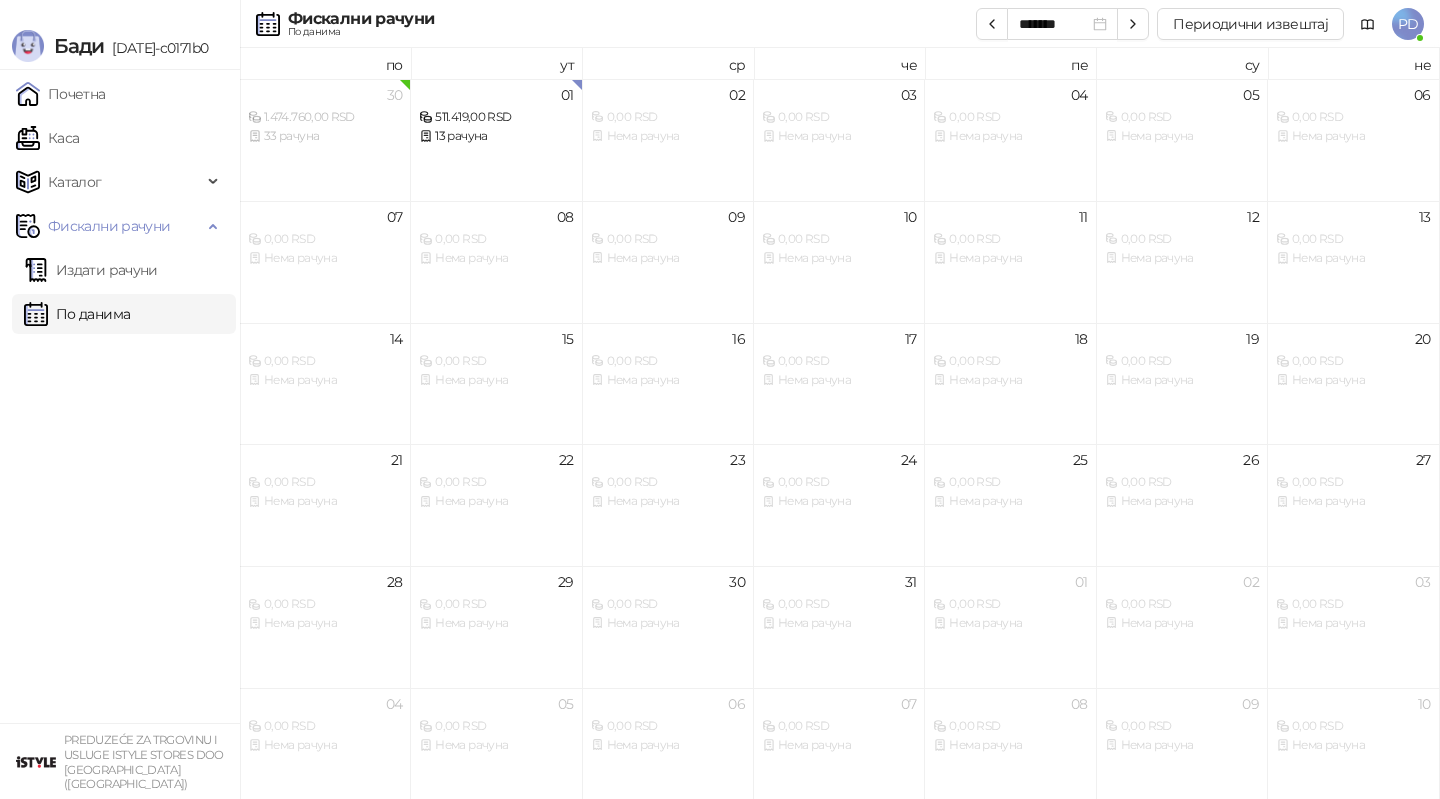 click on "По данима" at bounding box center (77, 314) 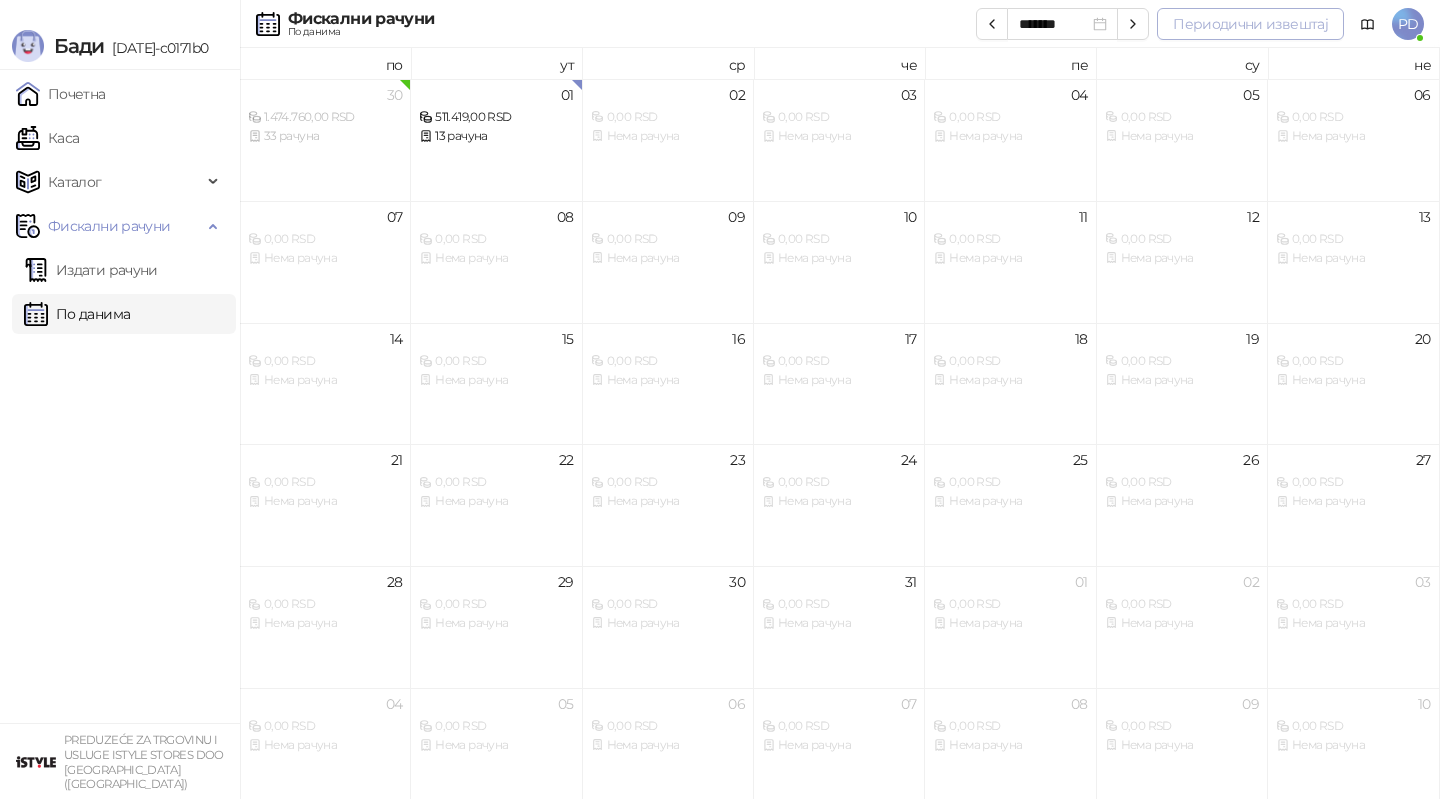 click on "Периодични извештај" at bounding box center (1250, 24) 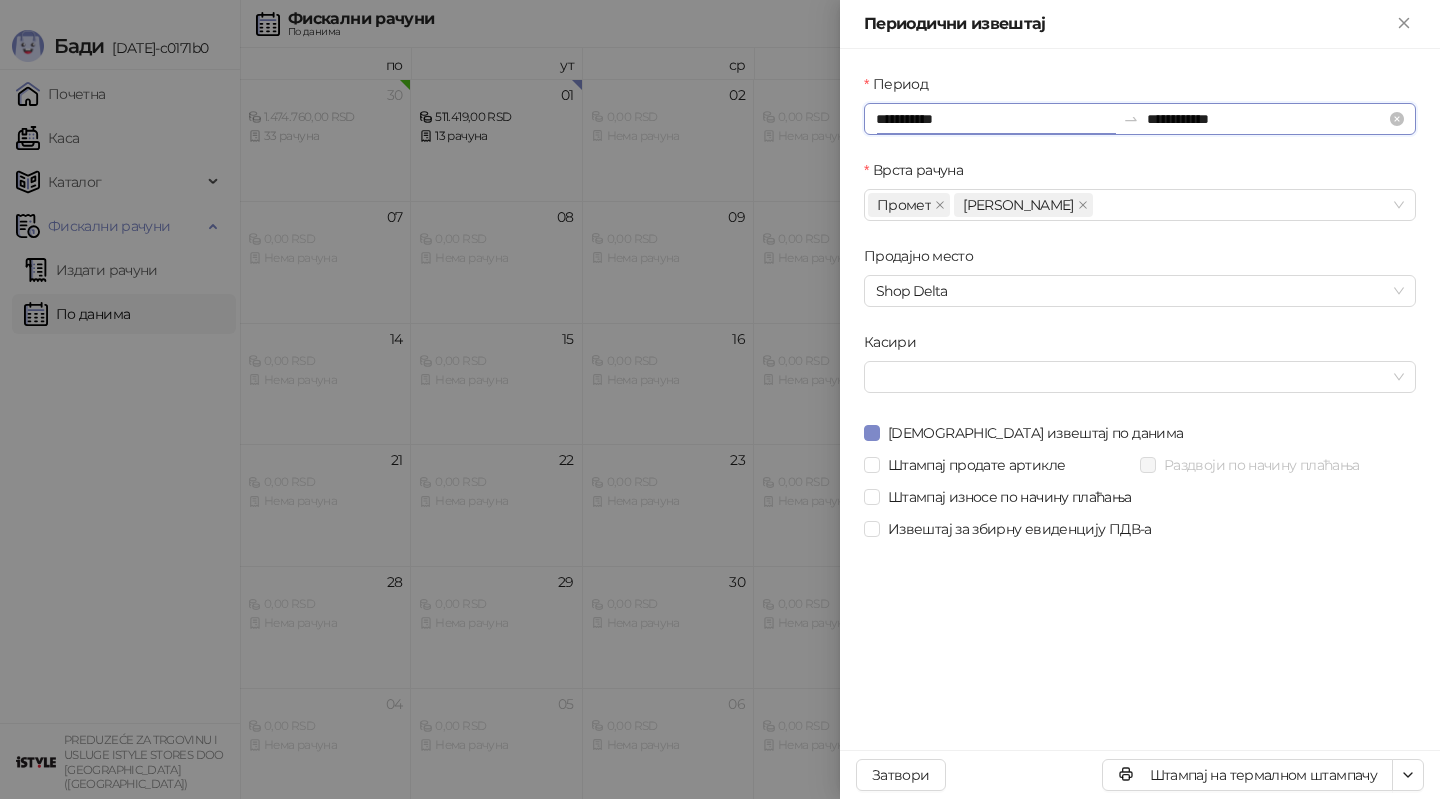 click on "**********" at bounding box center [995, 119] 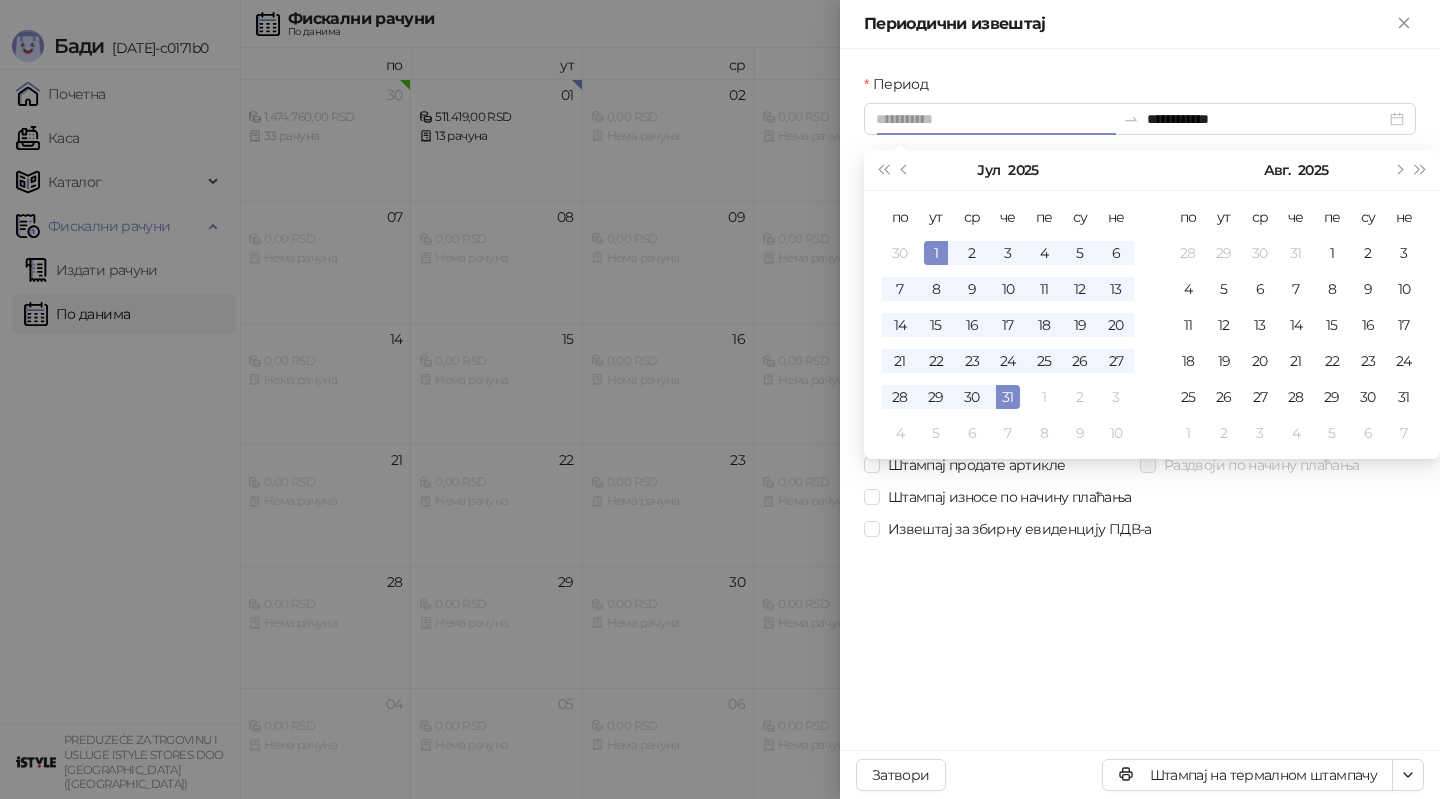 click on "1" at bounding box center [936, 253] 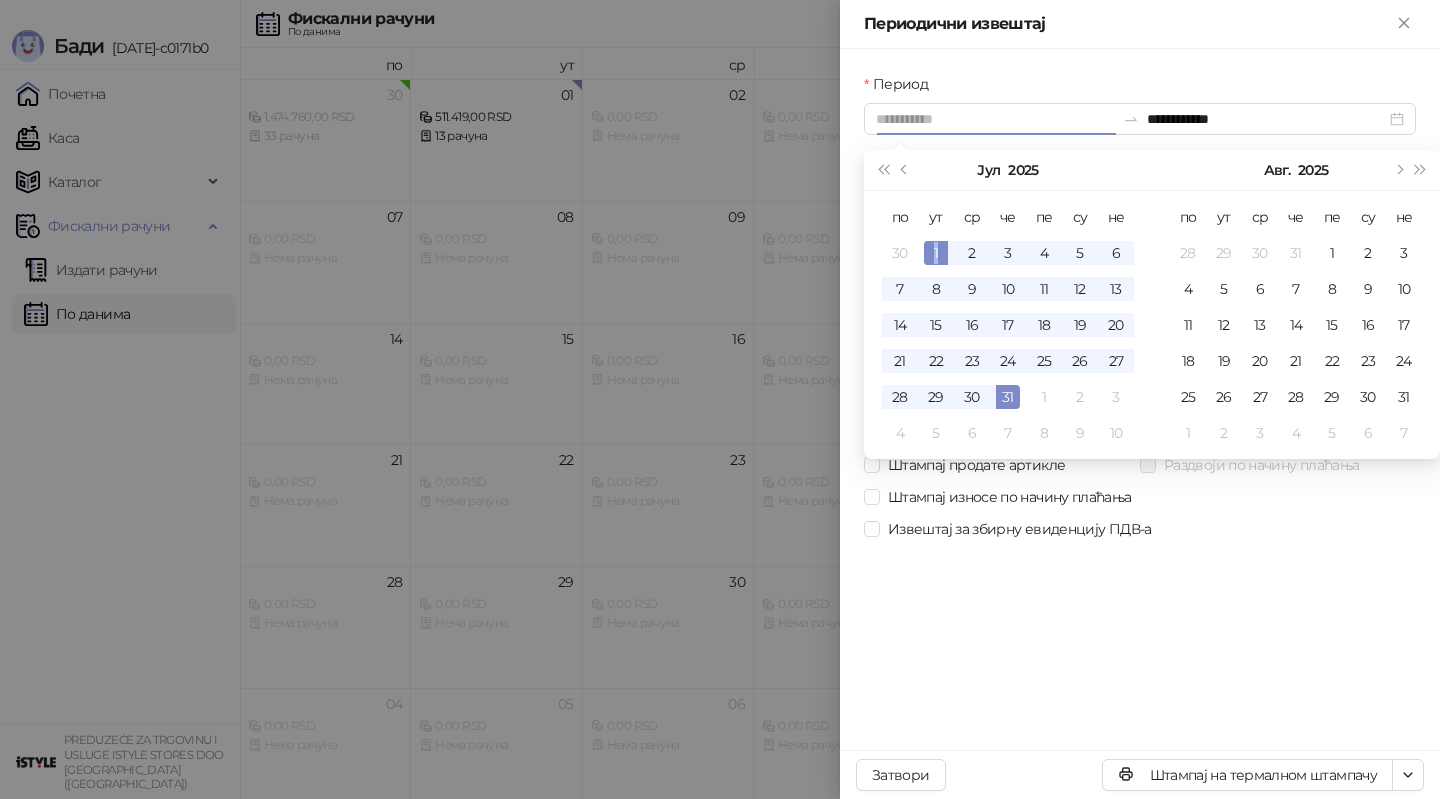 click on "1" at bounding box center [936, 253] 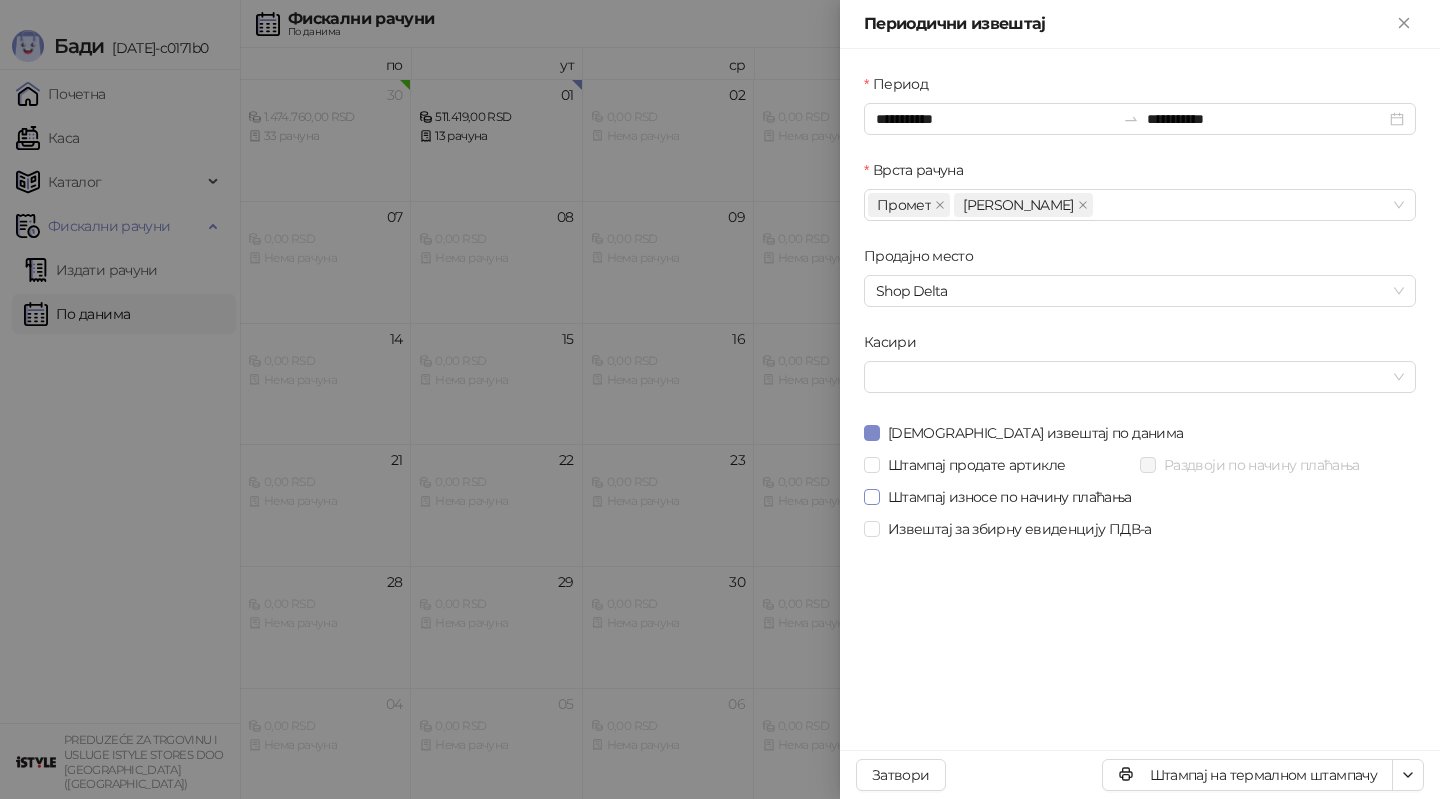 click on "Штампај износе по начину плаћања" at bounding box center [1010, 497] 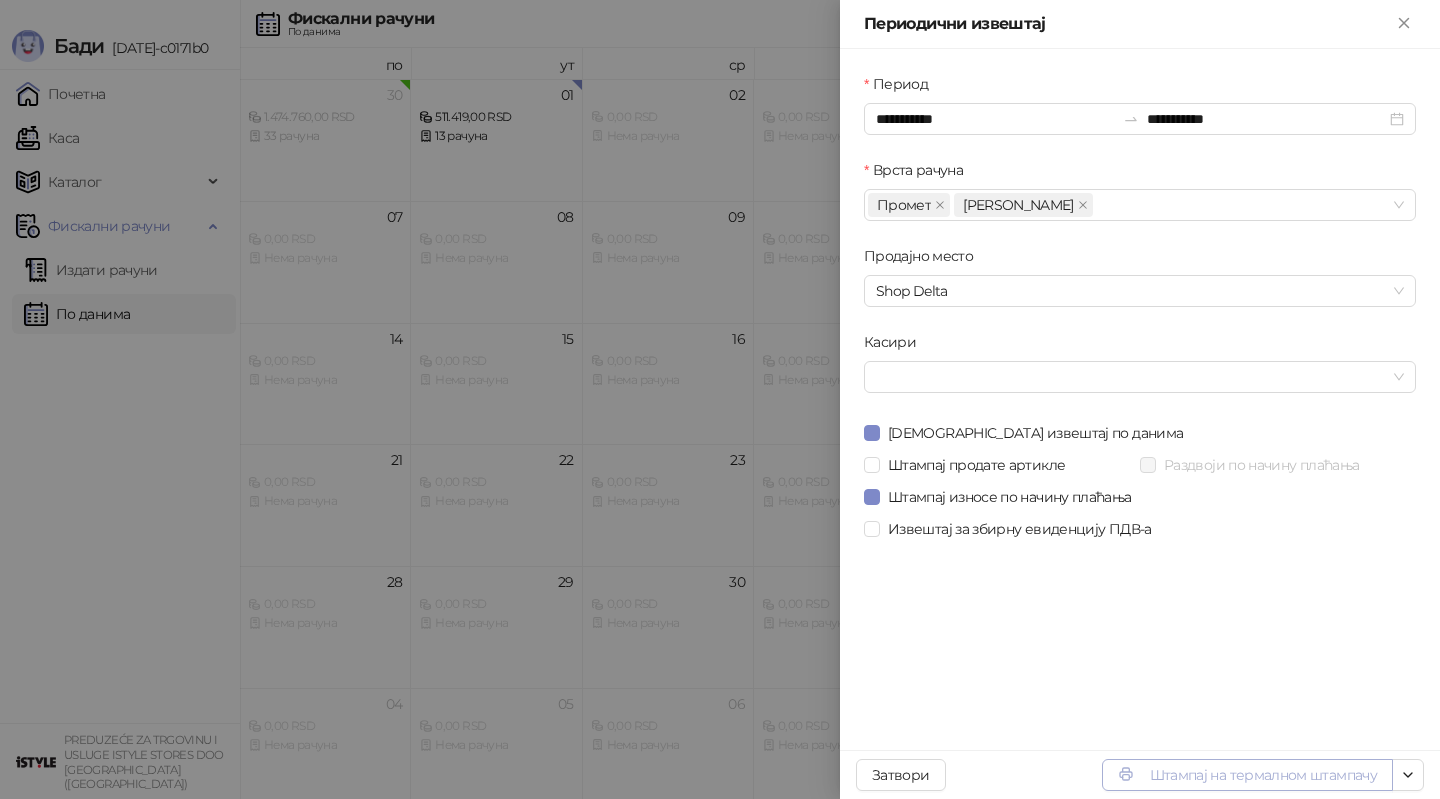 click on "Штампај на термалном штампачу" at bounding box center (1247, 775) 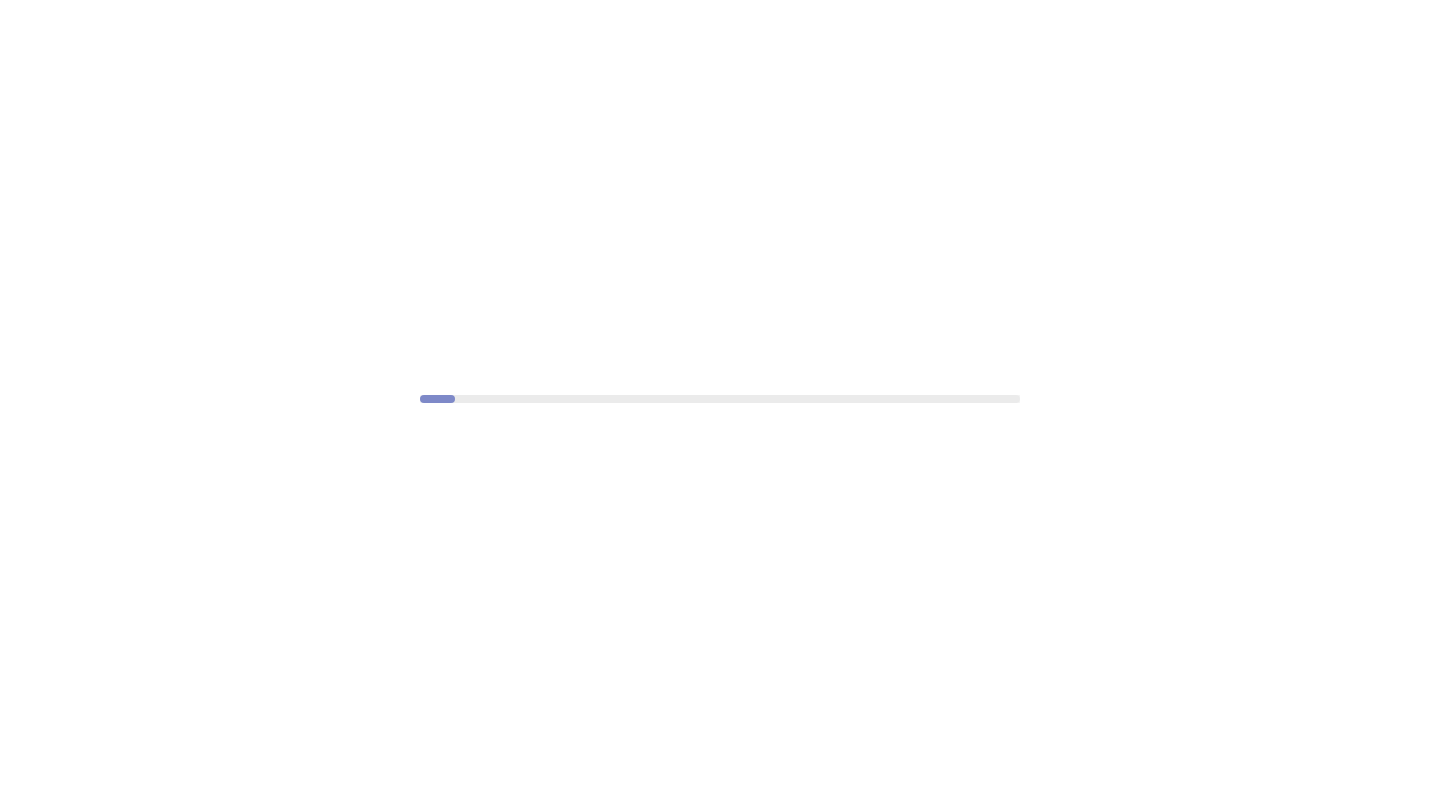 scroll, scrollTop: 0, scrollLeft: 0, axis: both 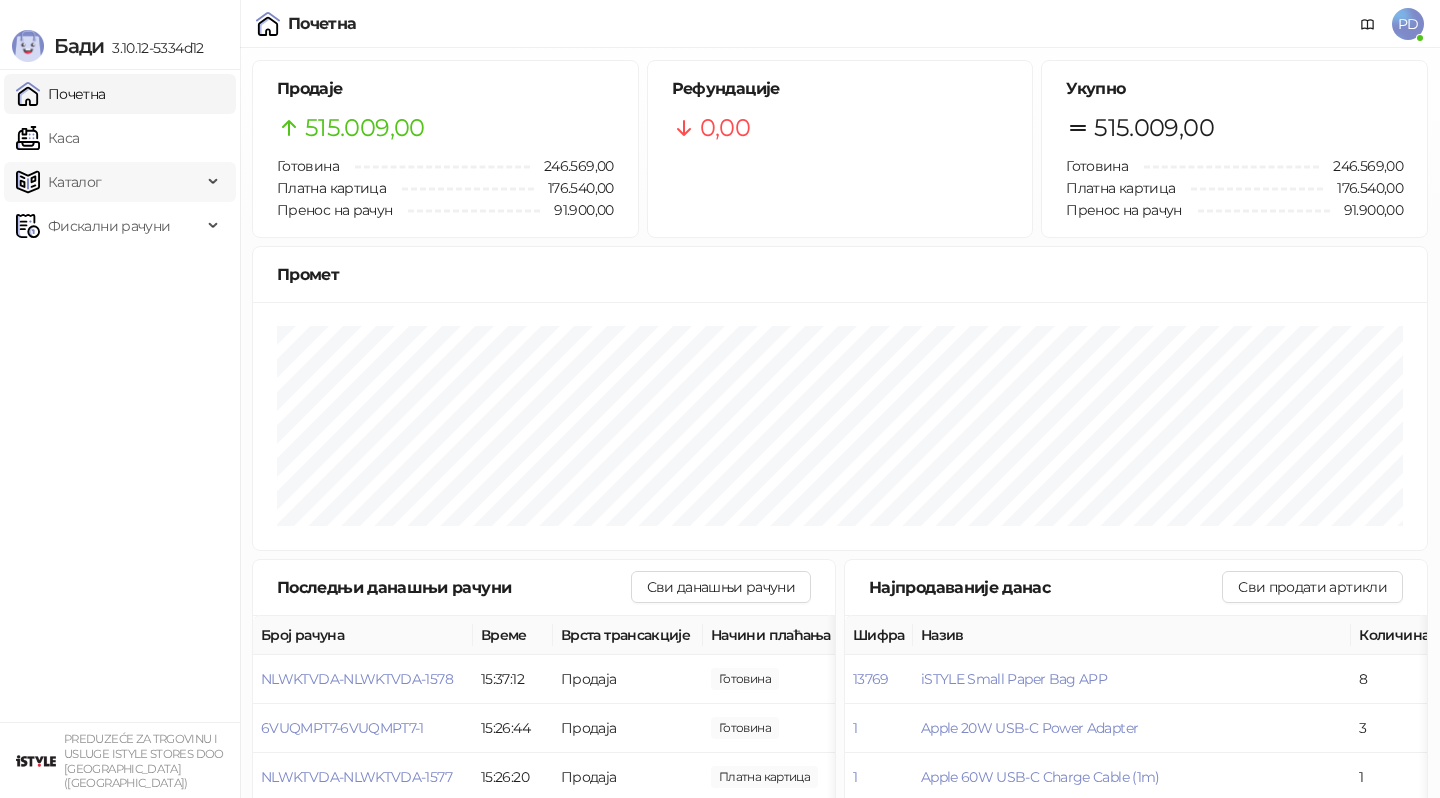 click on "Каталог" at bounding box center [75, 182] 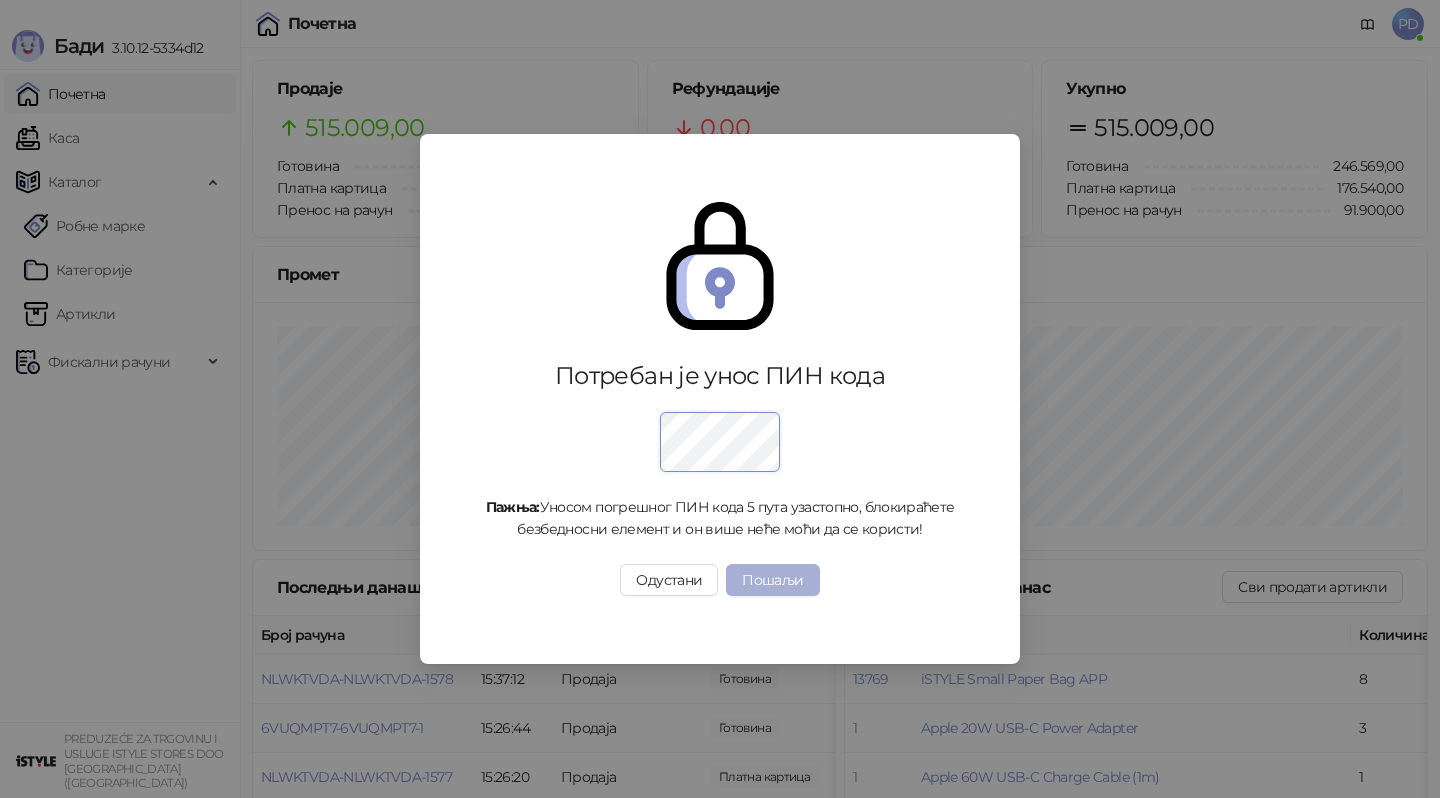click on "Пошаљи" at bounding box center [772, 580] 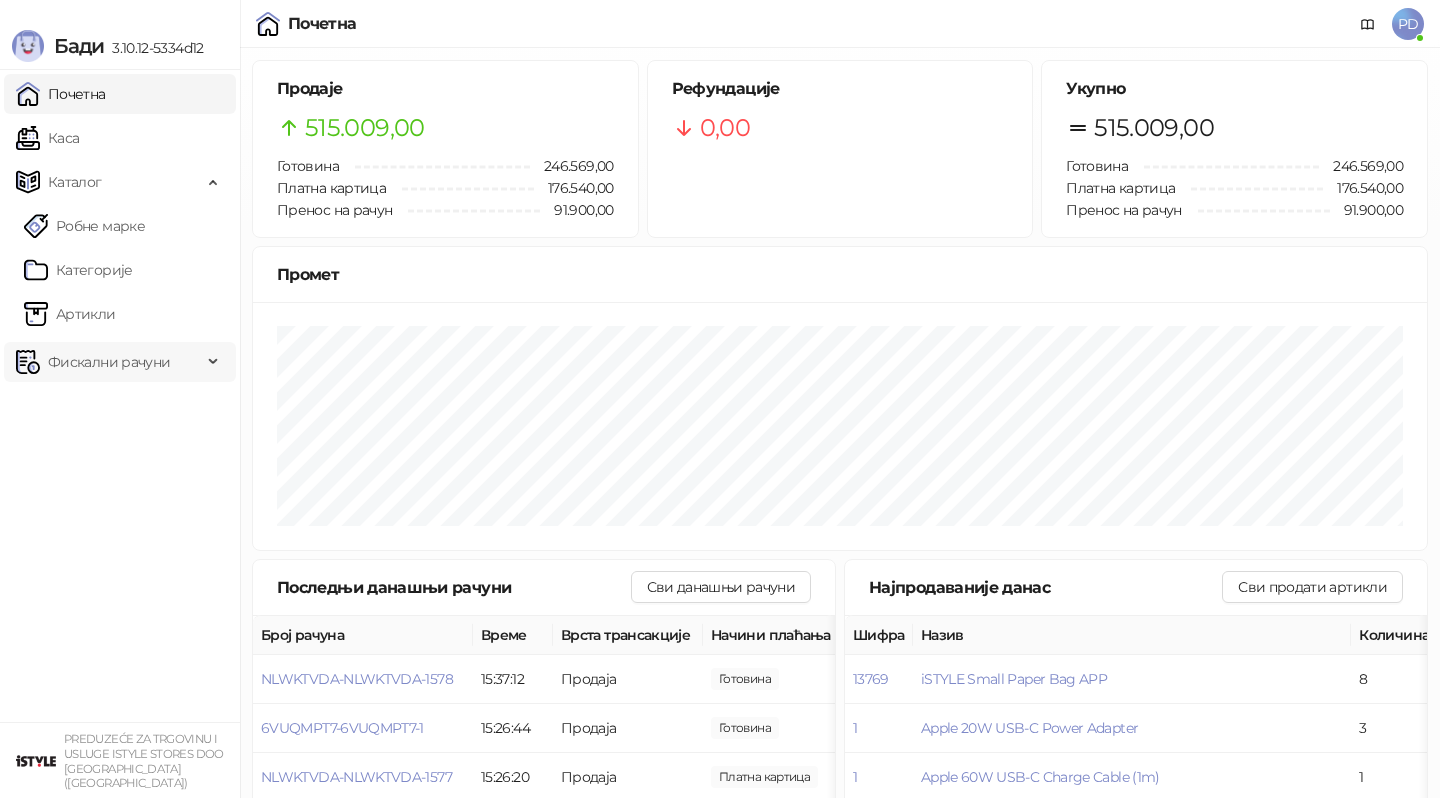 click on "Фискални рачуни" at bounding box center [109, 362] 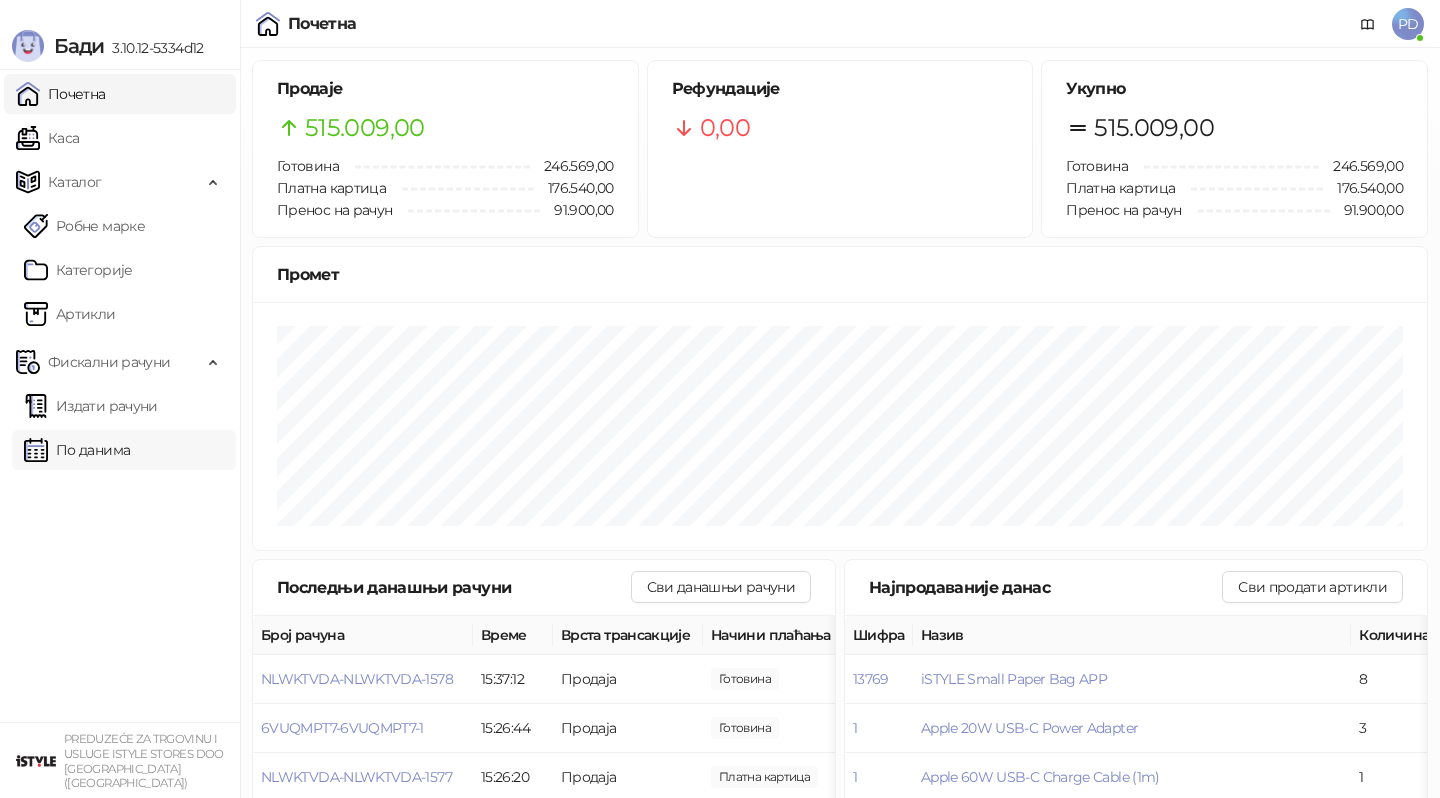 click on "По данима" at bounding box center (77, 450) 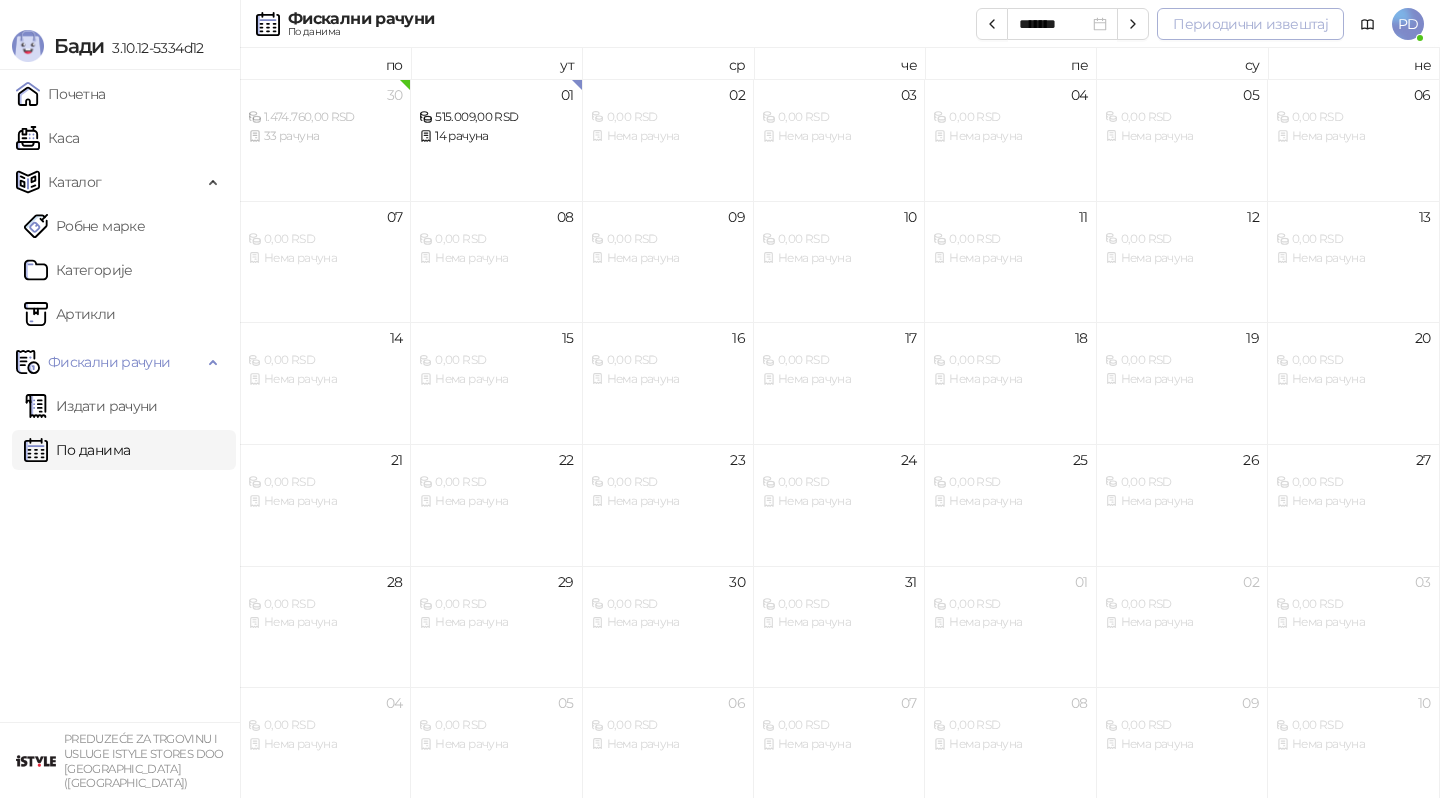 click on "Периодични извештај" at bounding box center [1250, 24] 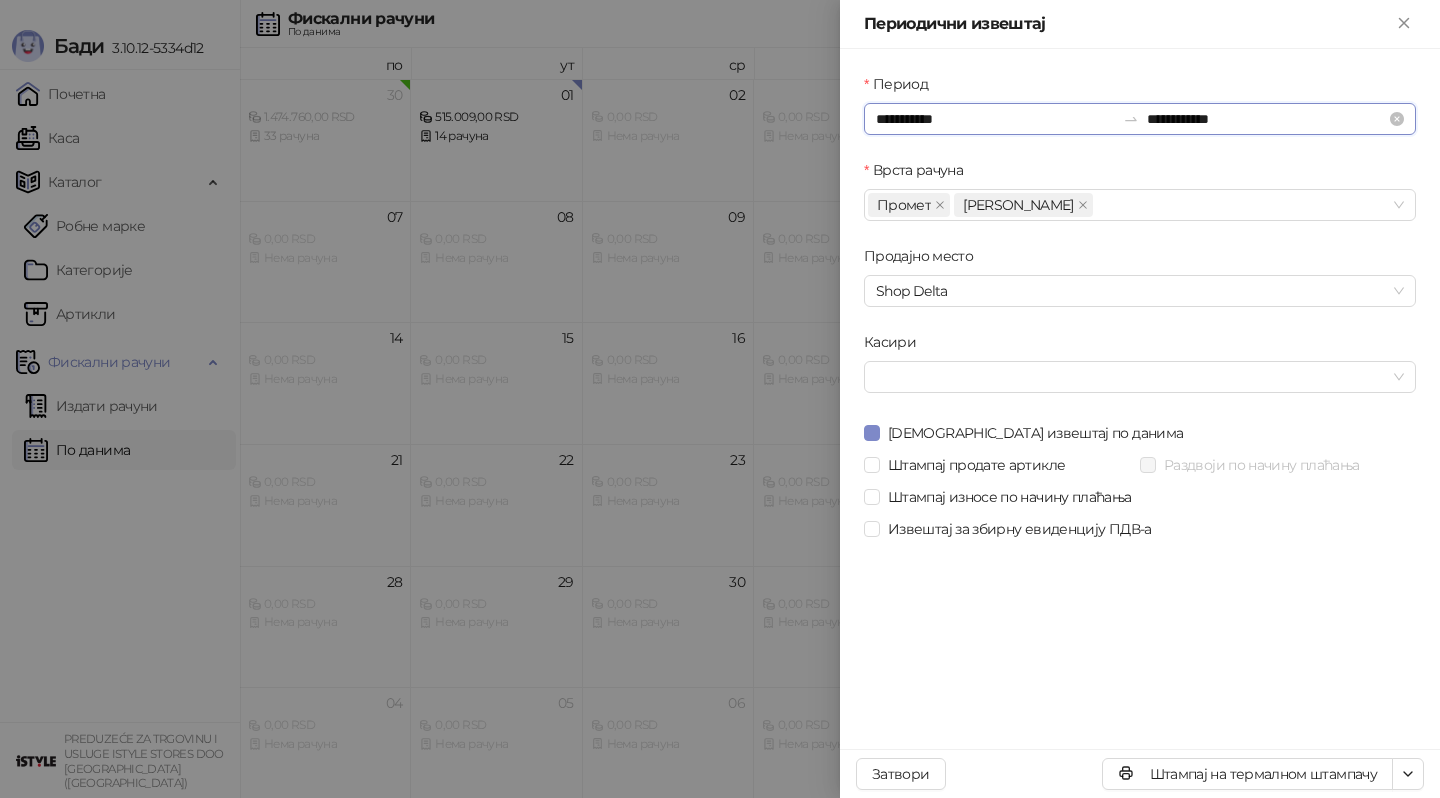 click on "**********" at bounding box center (995, 119) 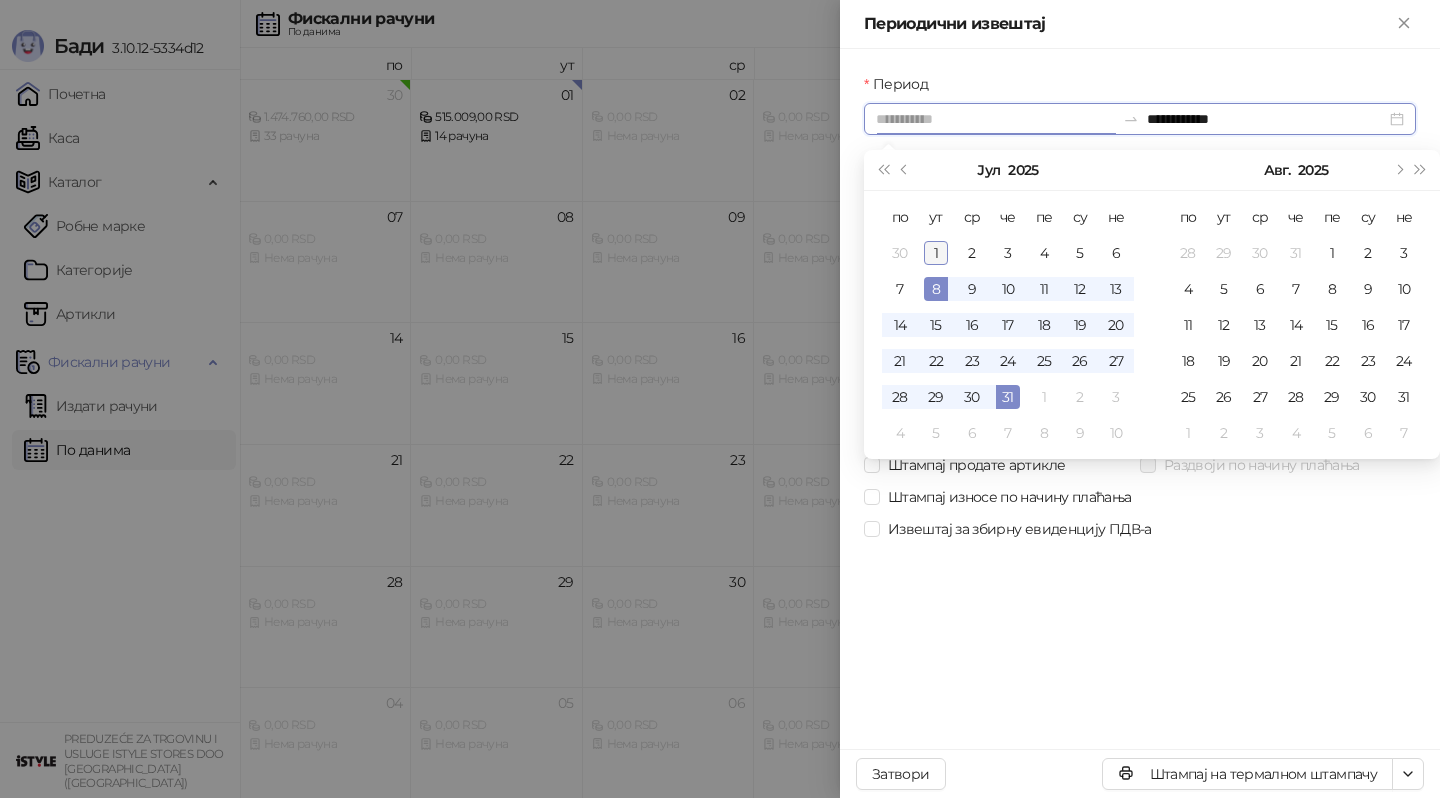 type on "**********" 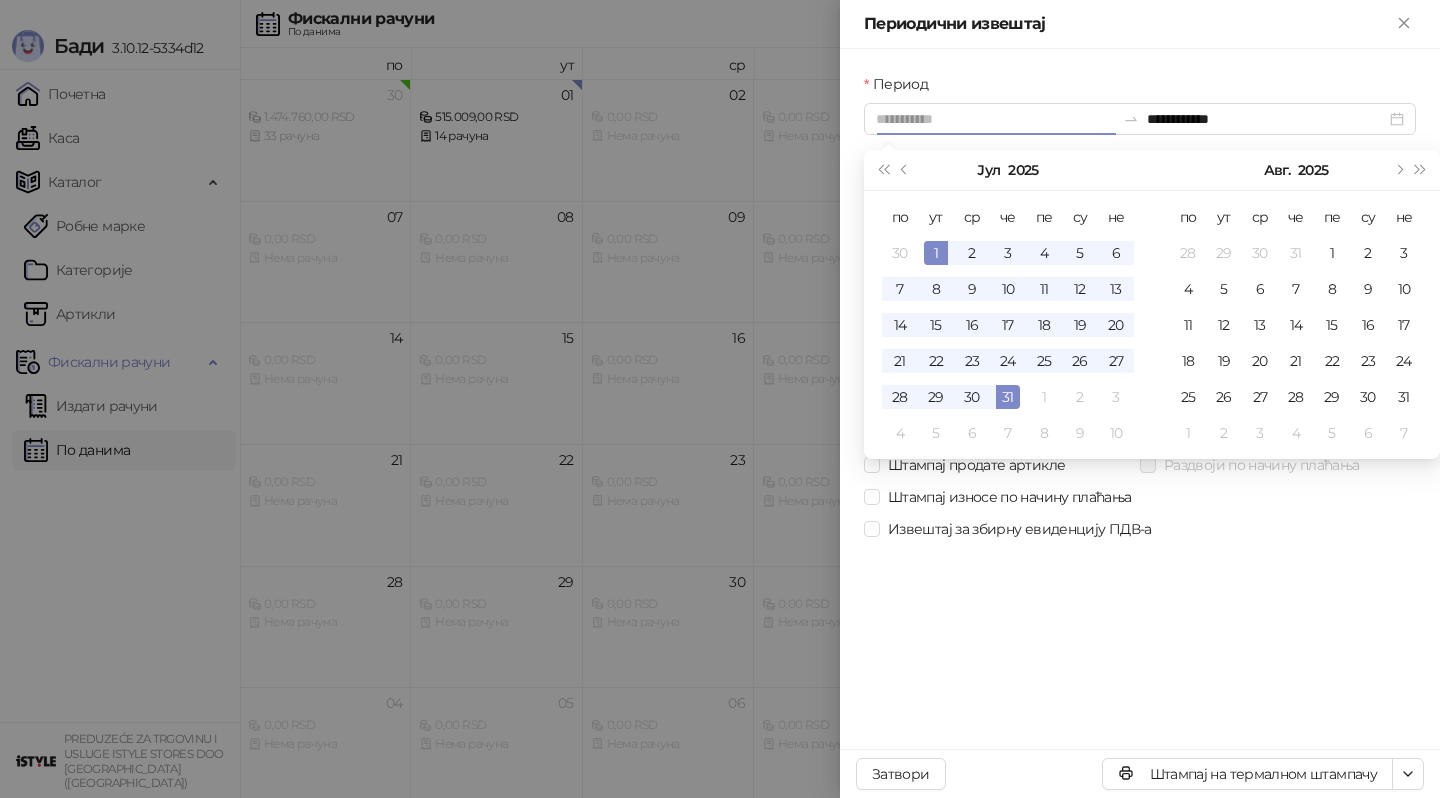 click on "1" at bounding box center (936, 253) 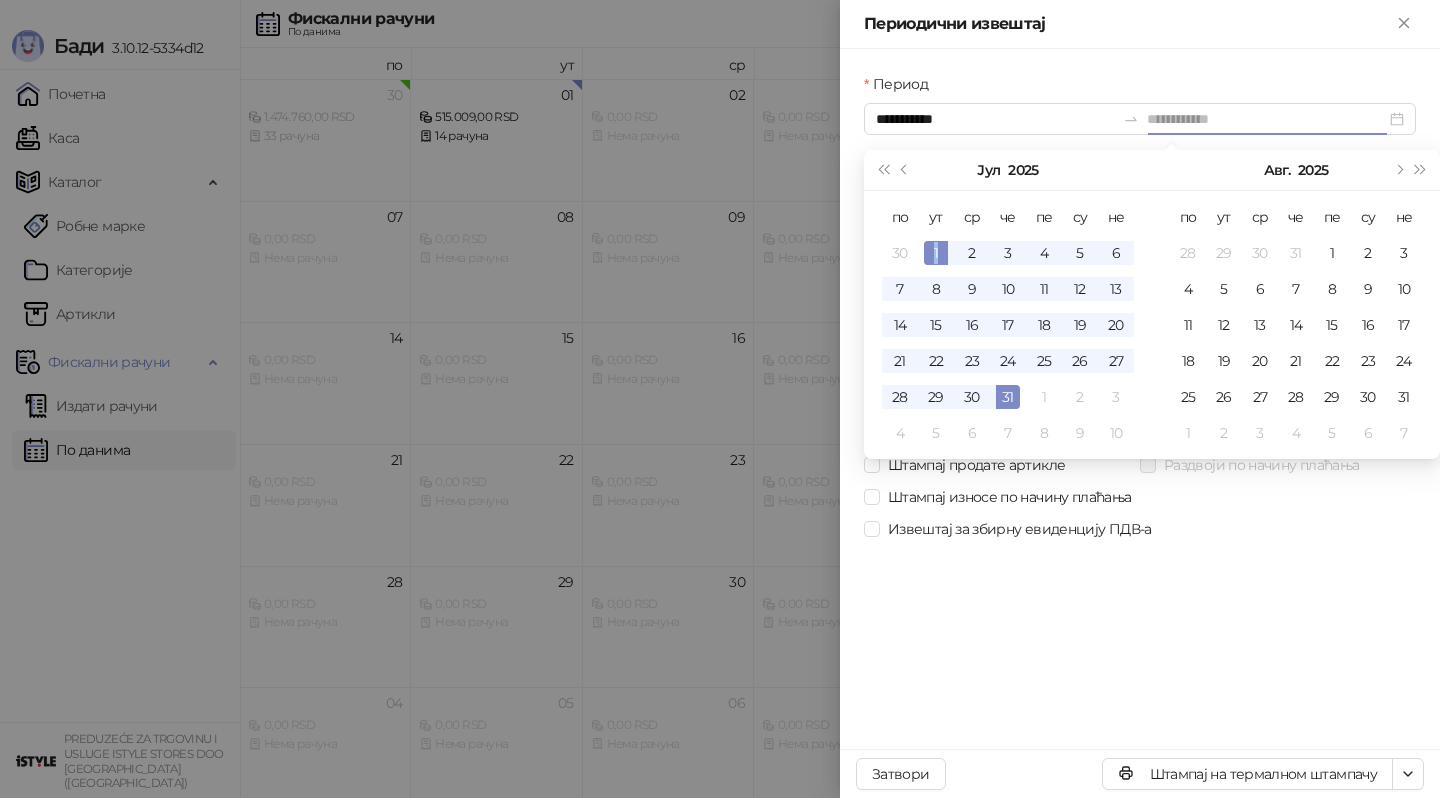 click on "1" at bounding box center (936, 253) 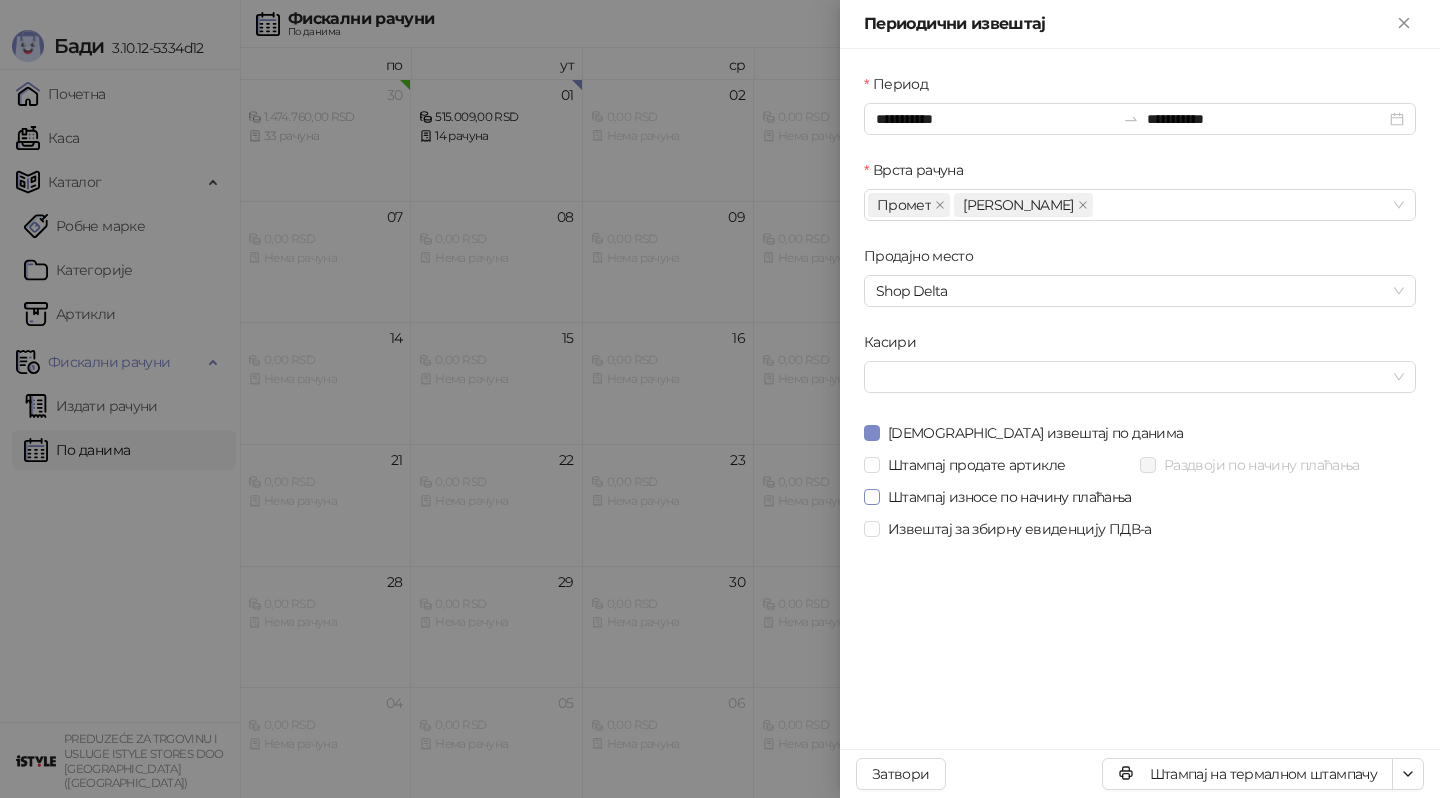 click on "Штампај износе по начину плаћања" at bounding box center (1010, 497) 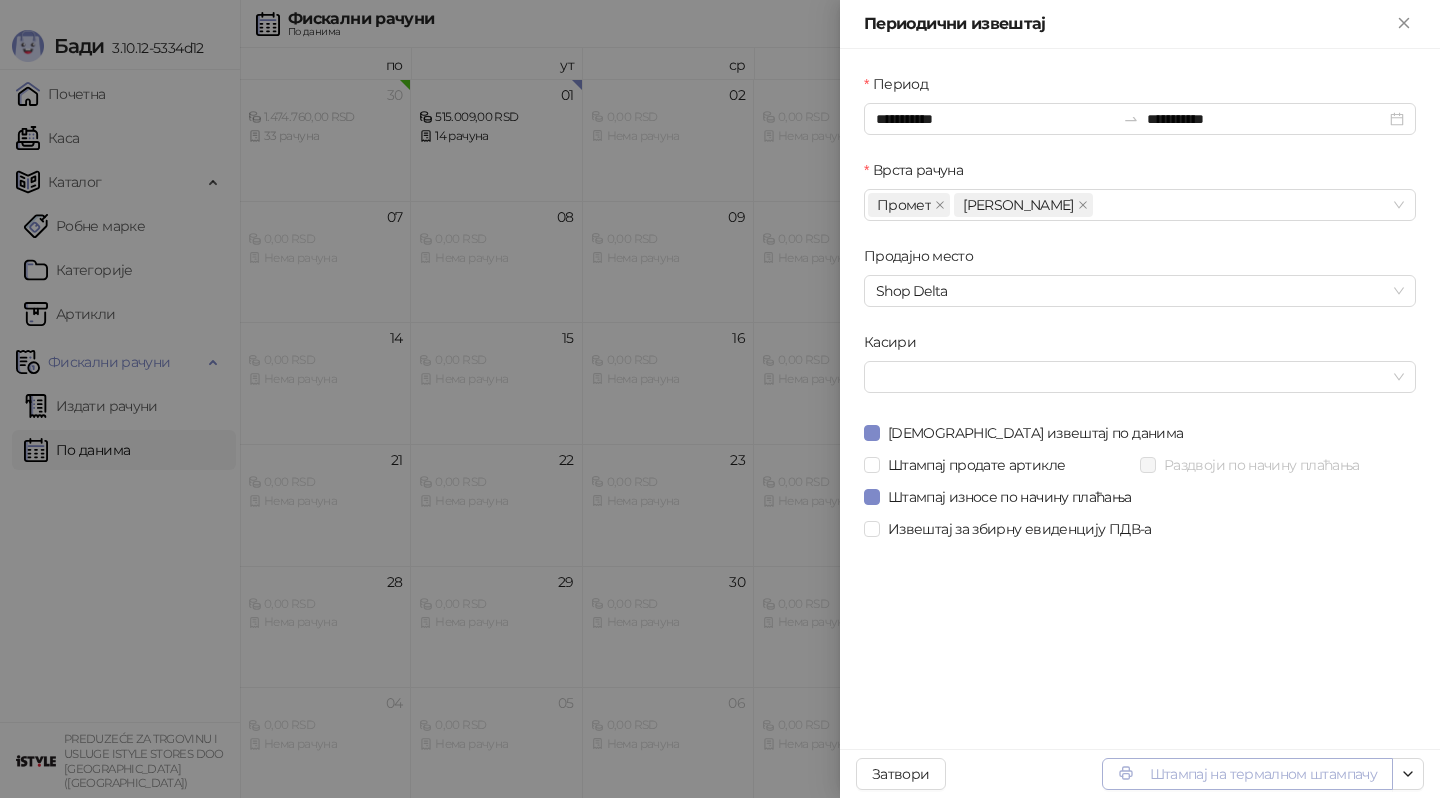click on "Штампај на термалном штампачу" at bounding box center [1247, 774] 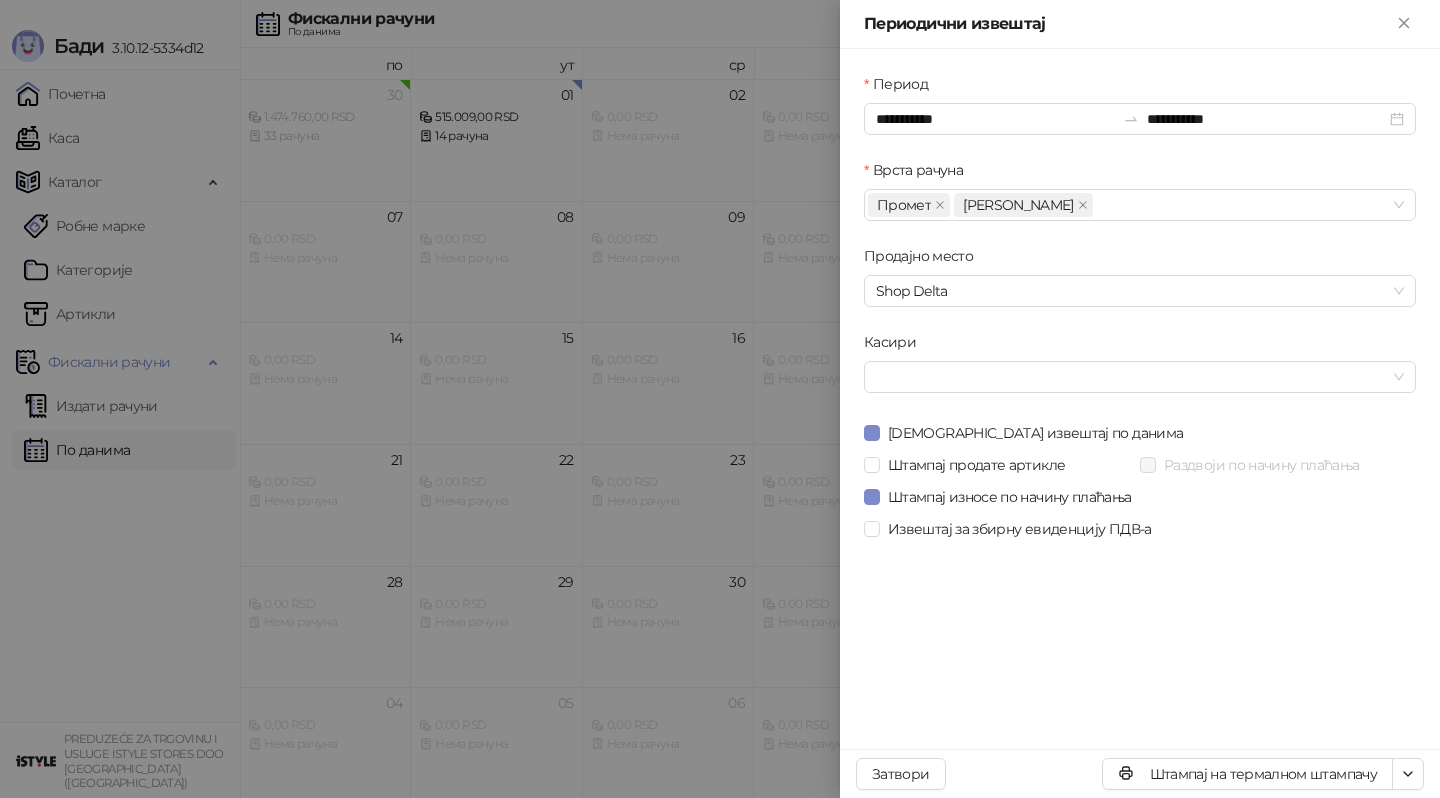 click at bounding box center (720, 399) 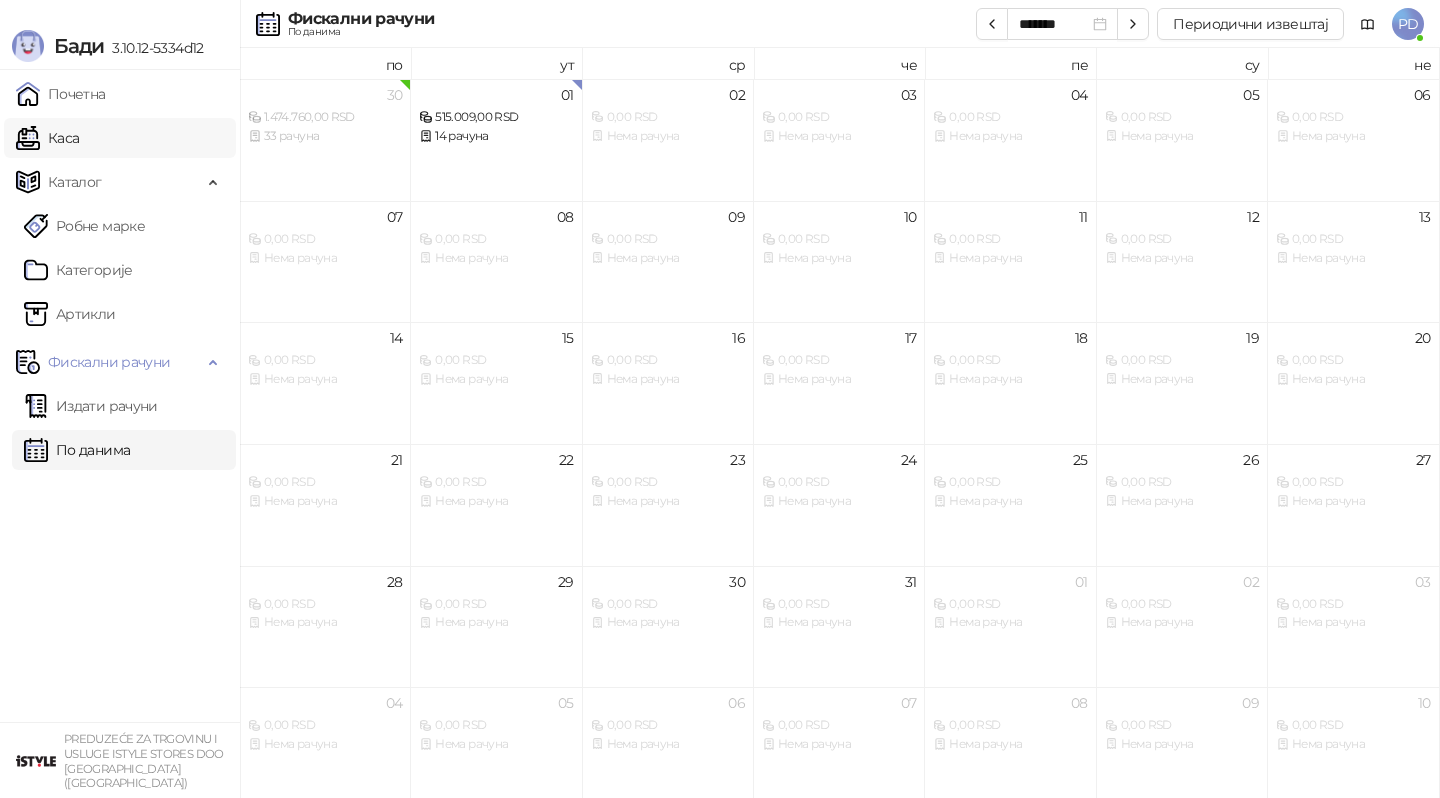 click on "Каса" at bounding box center [47, 138] 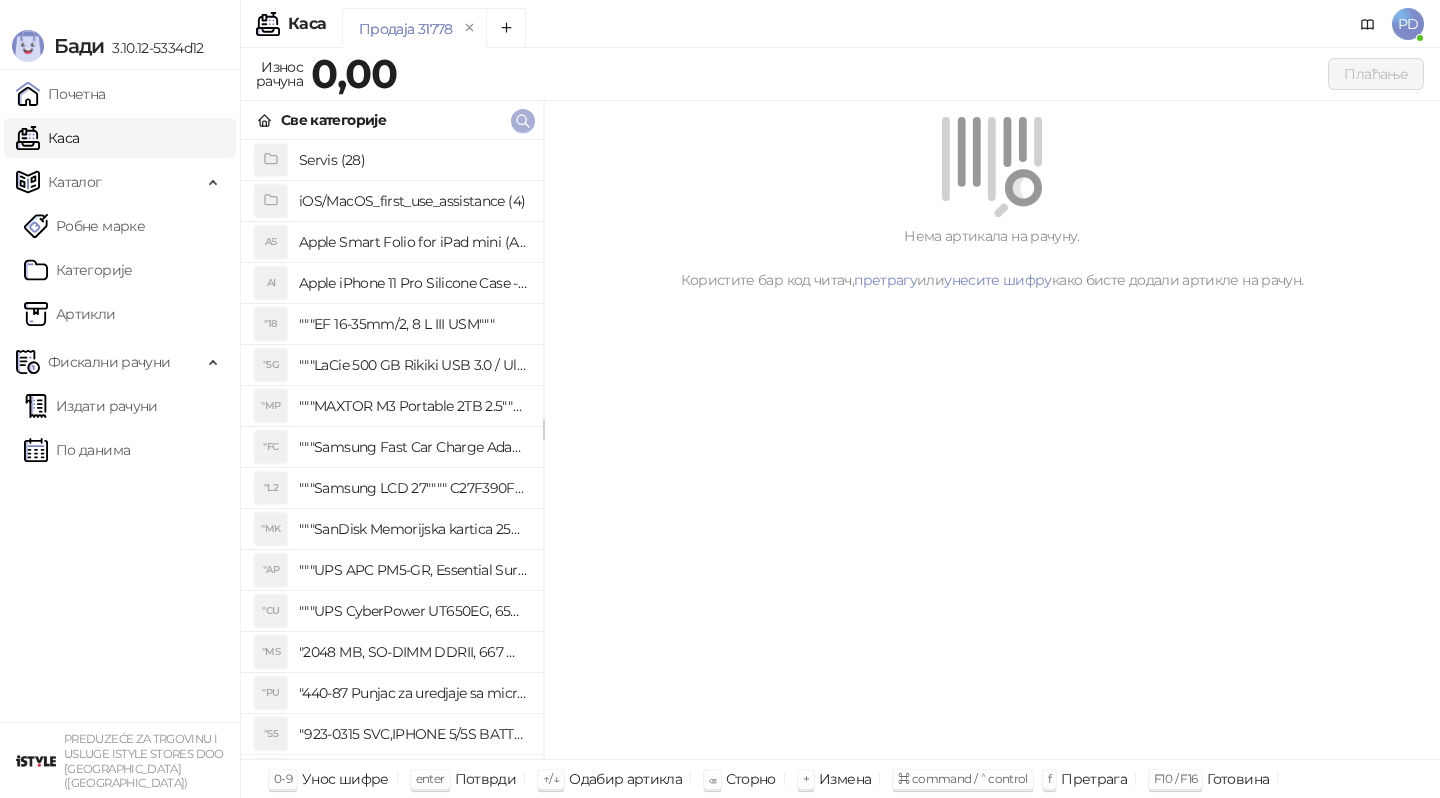 click 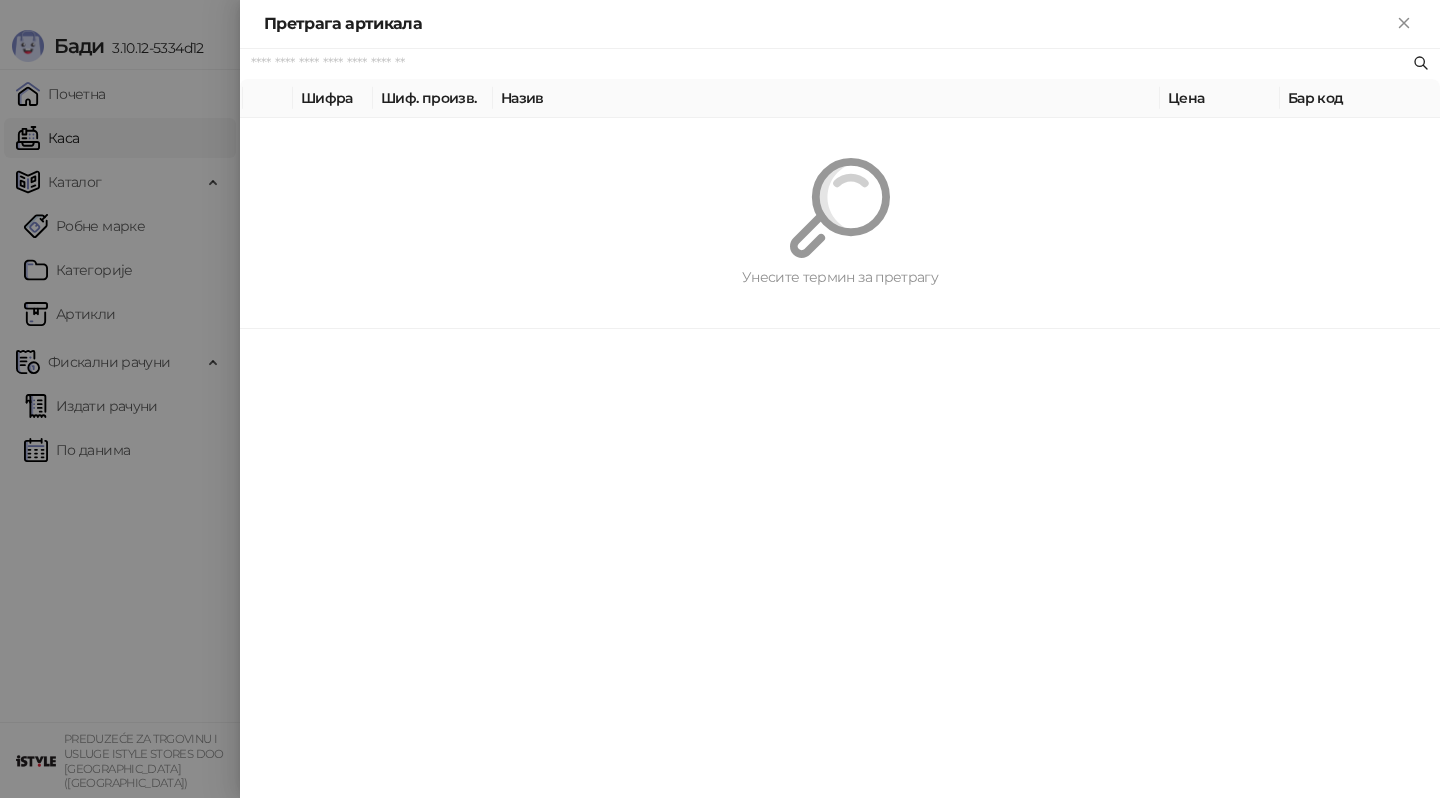 paste on "**********" 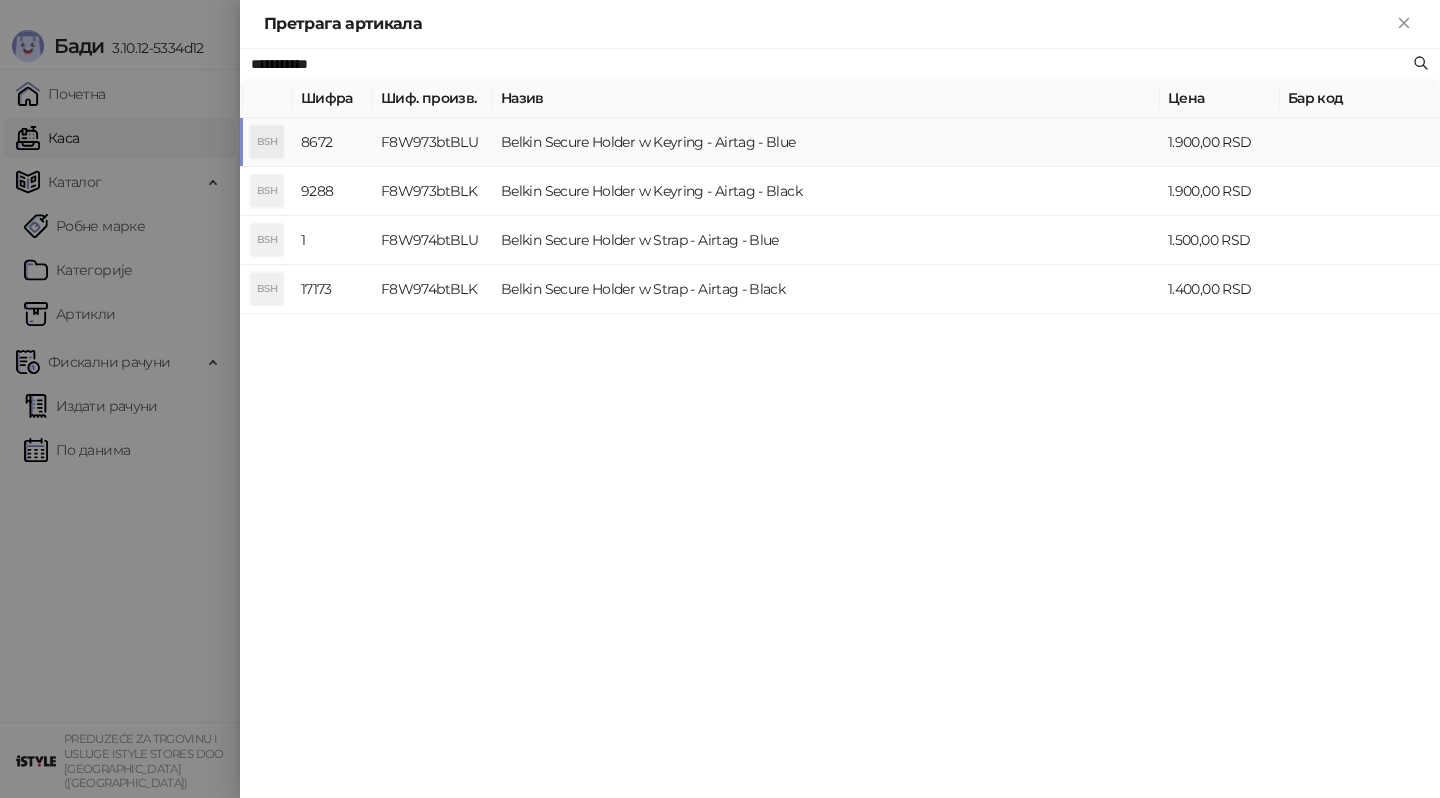 type on "**********" 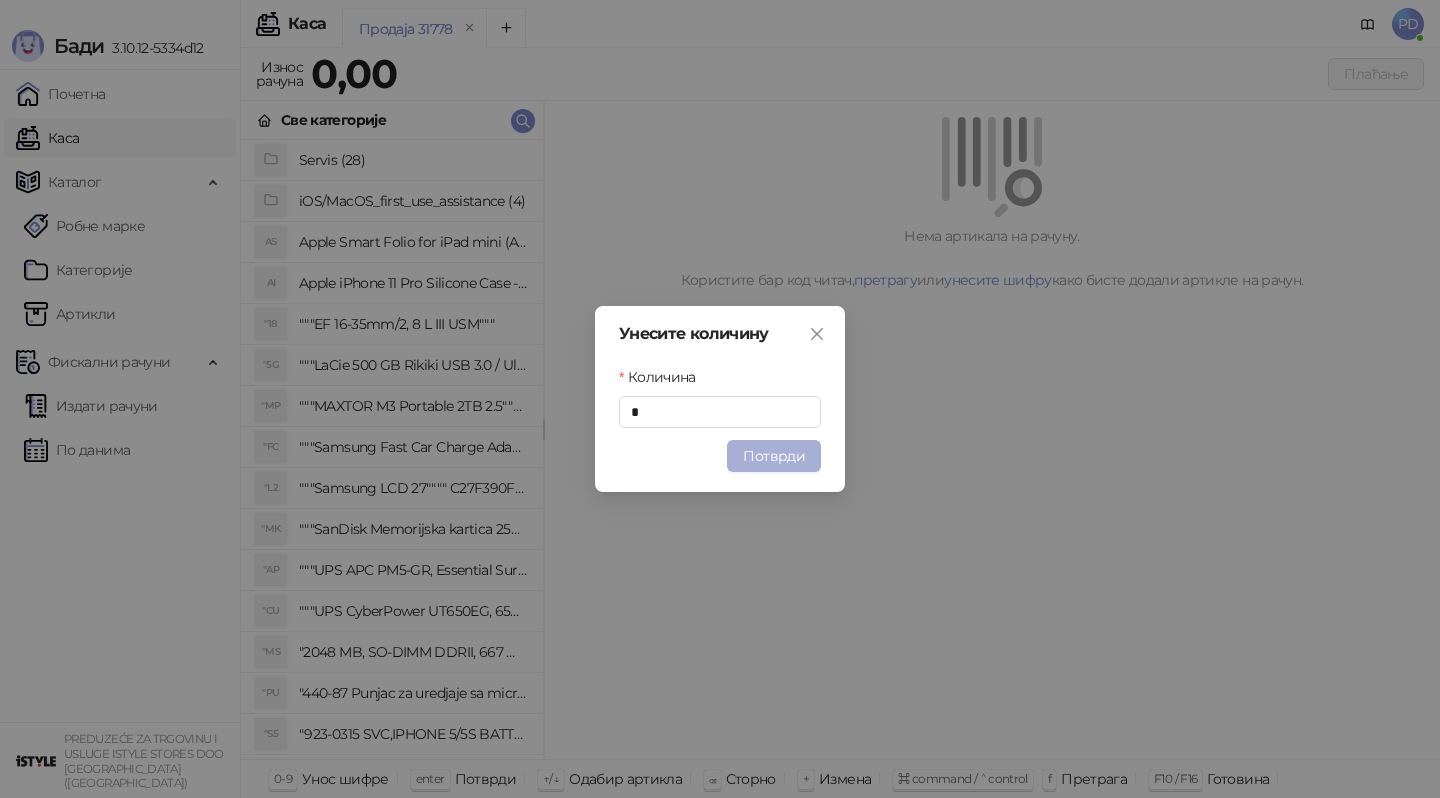 click on "Потврди" at bounding box center (774, 456) 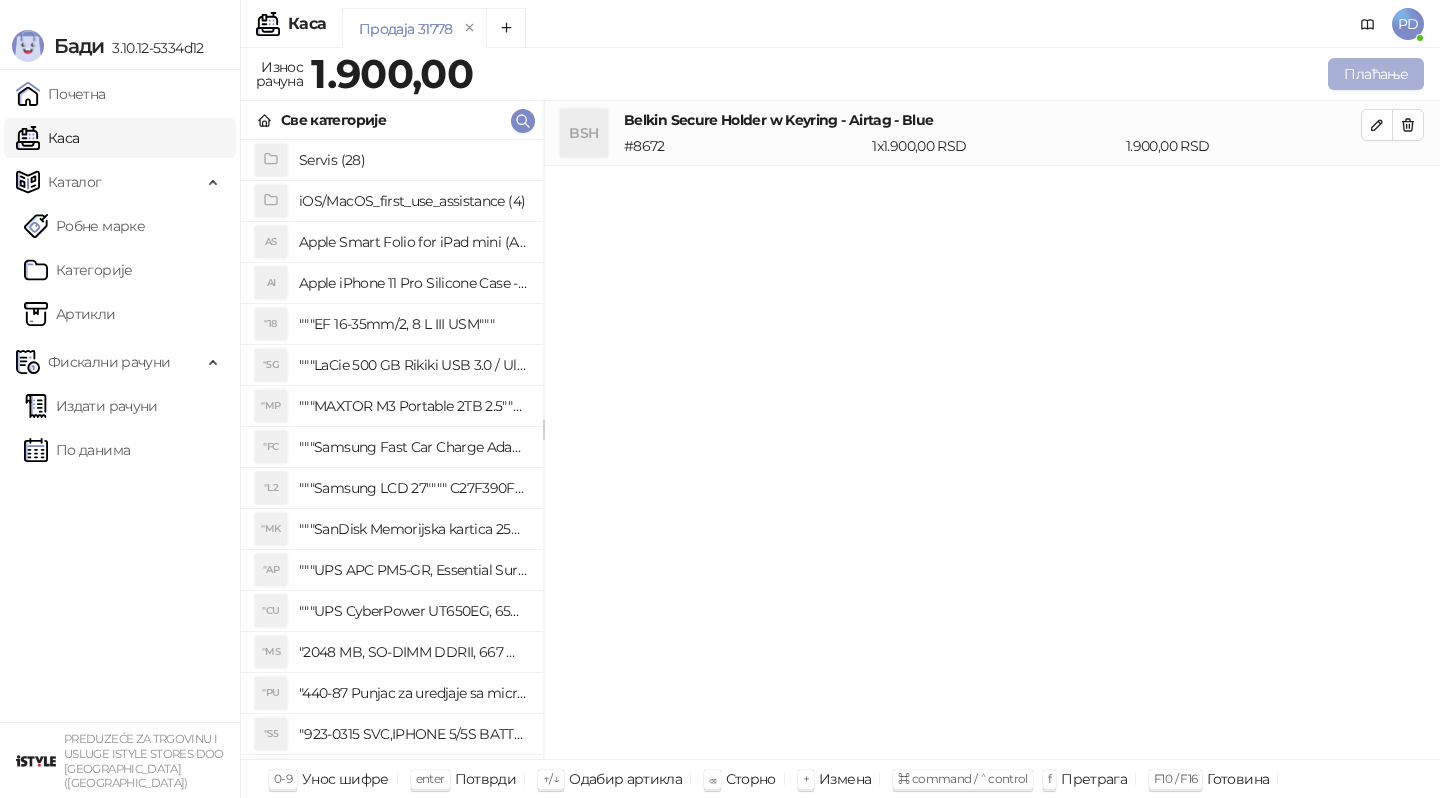 click on "Плаћање" at bounding box center [1376, 74] 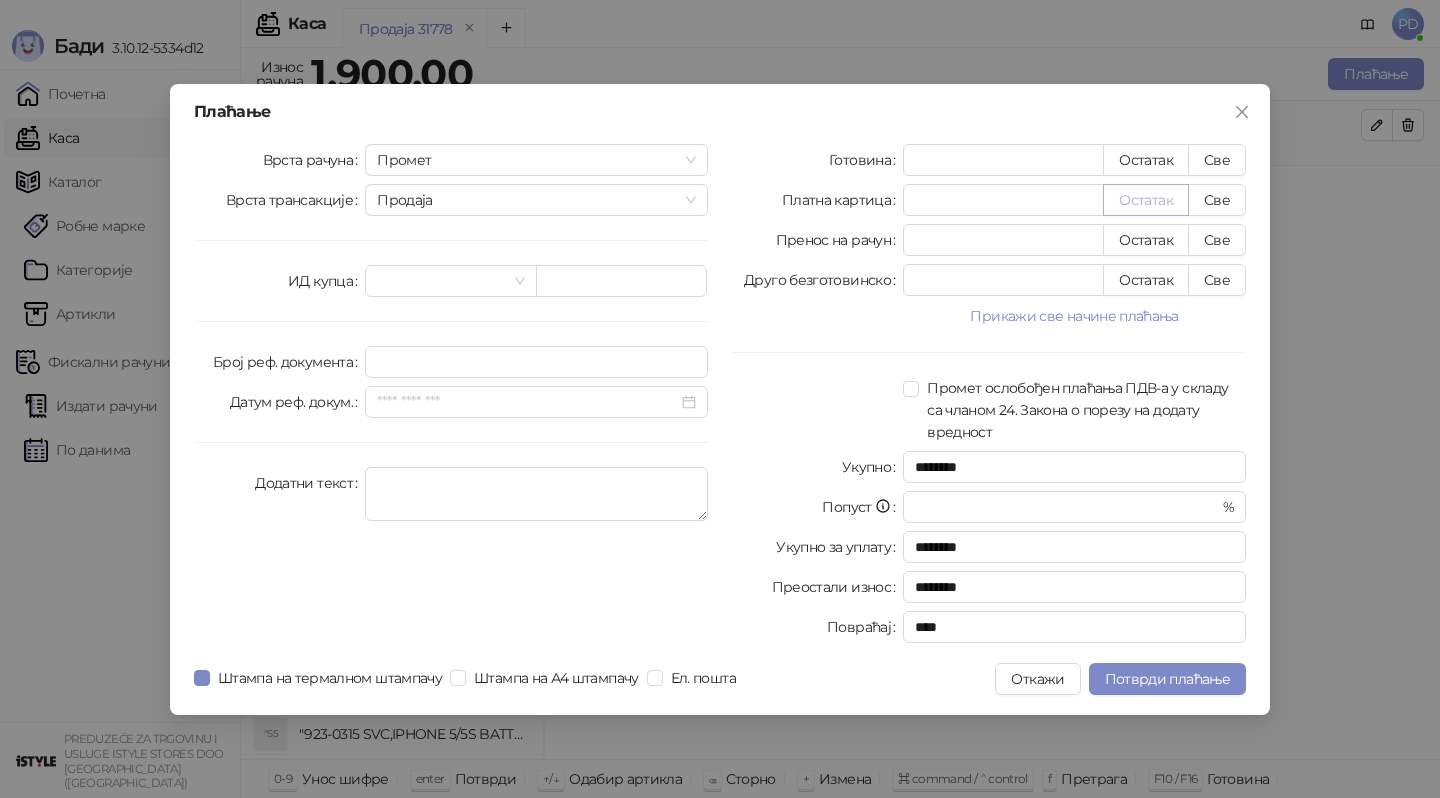 click on "Остатак" at bounding box center [1146, 200] 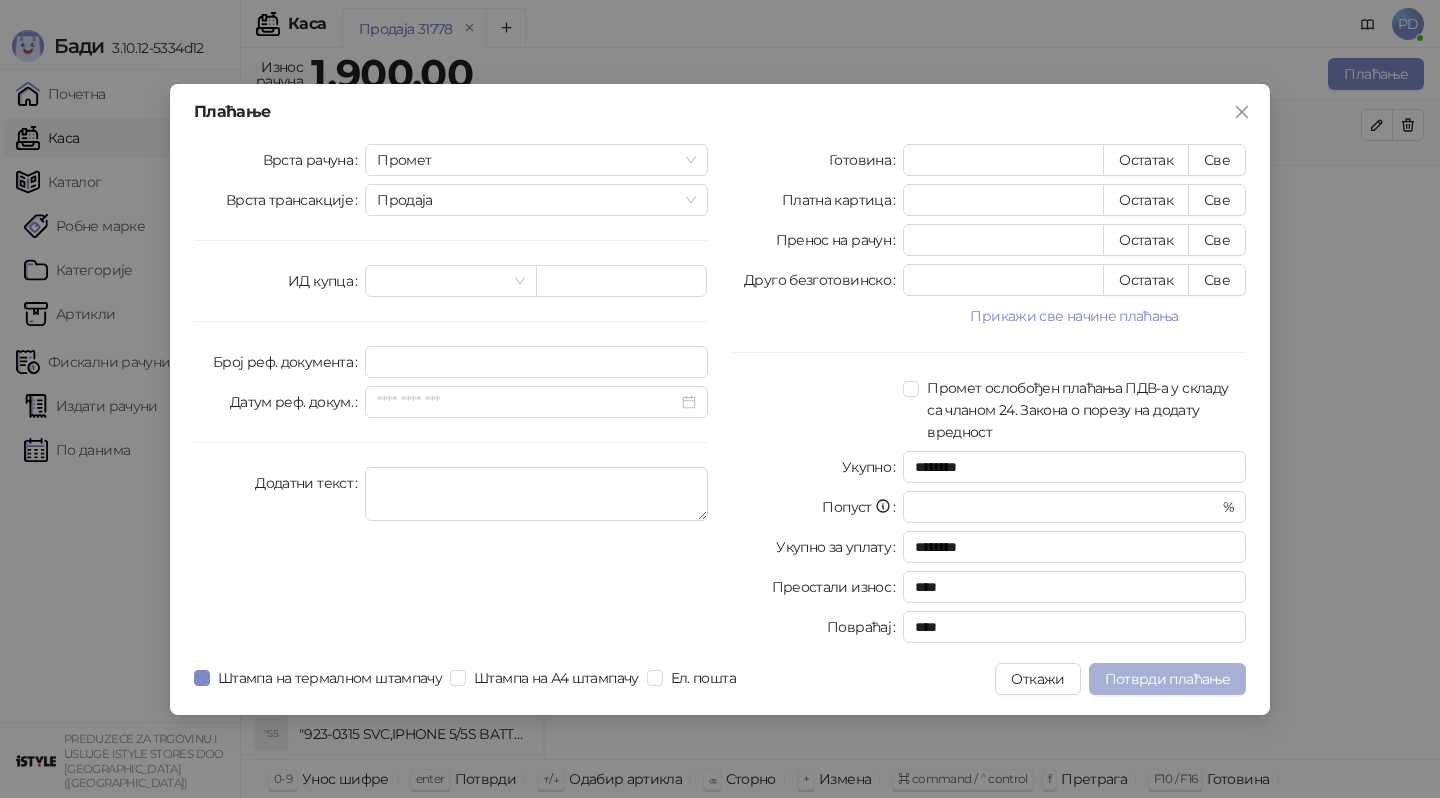 click on "Потврди плаћање" at bounding box center (1167, 679) 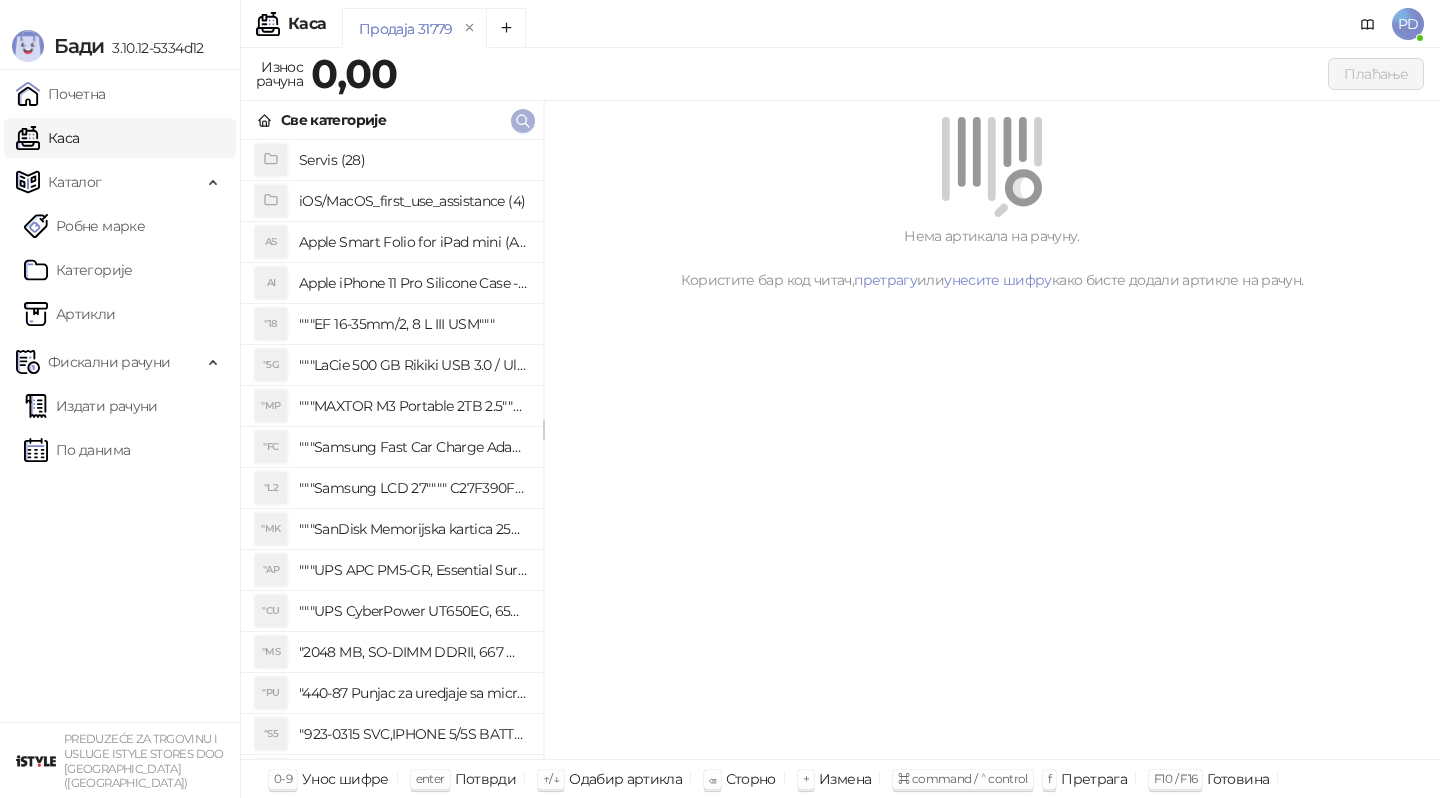 click 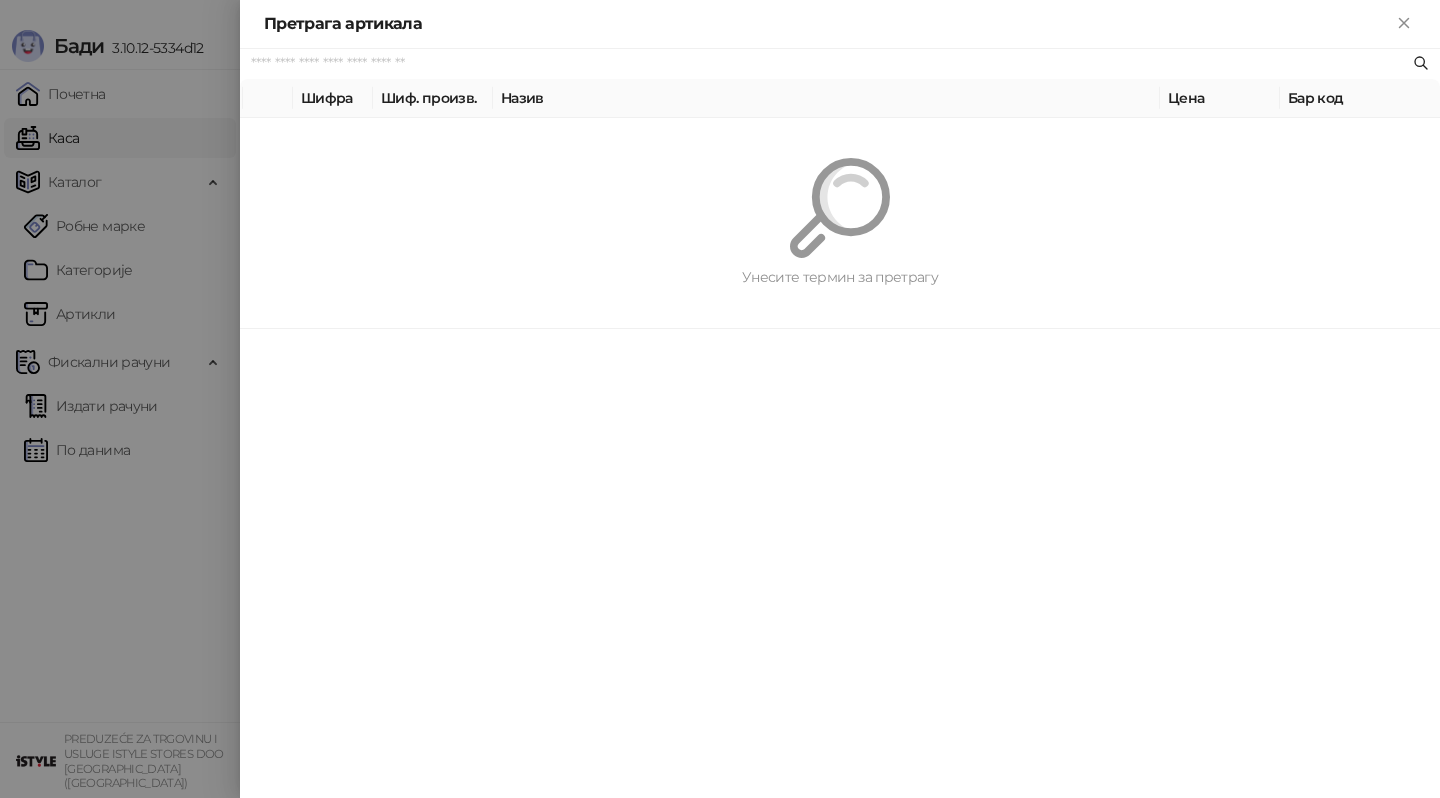 paste on "*********" 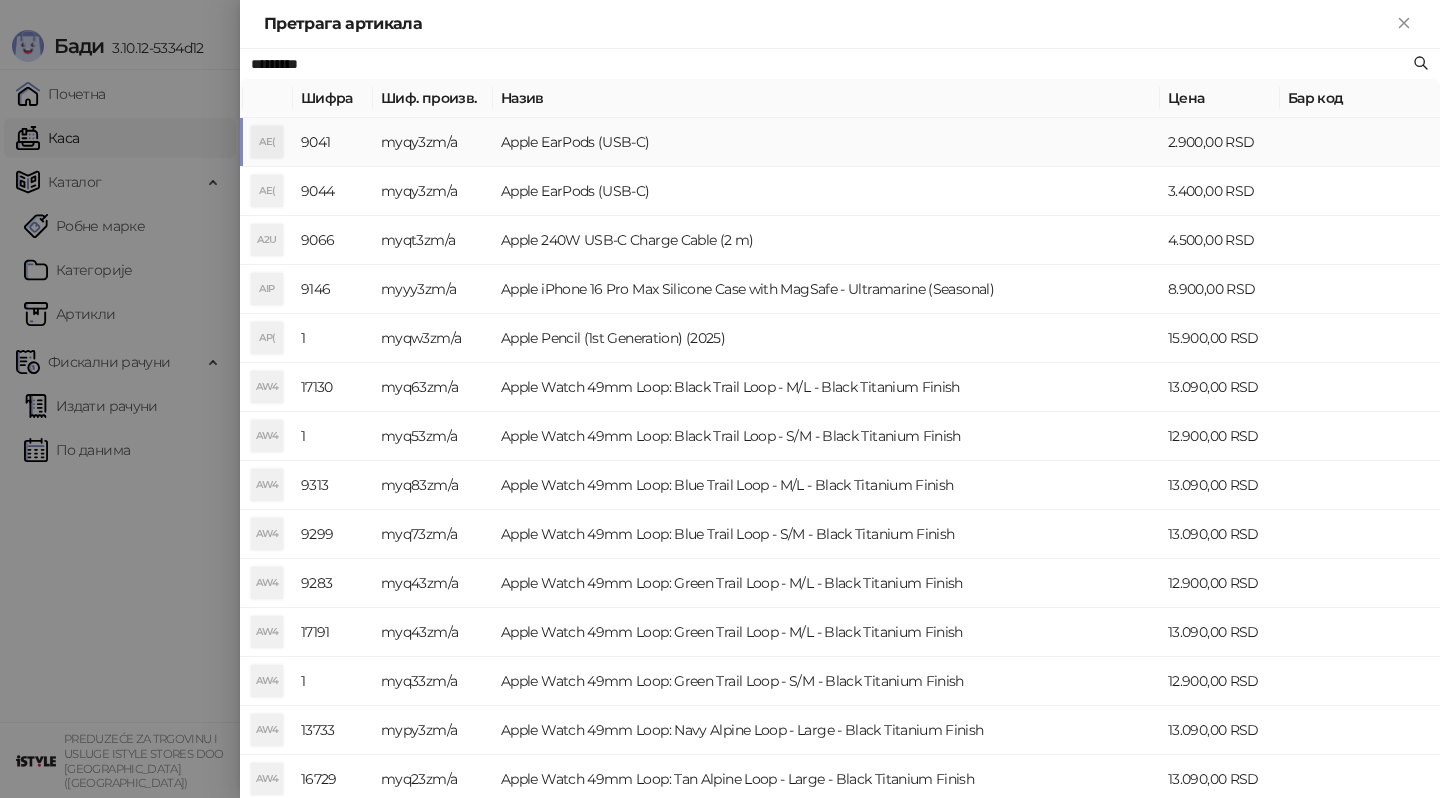 type on "*********" 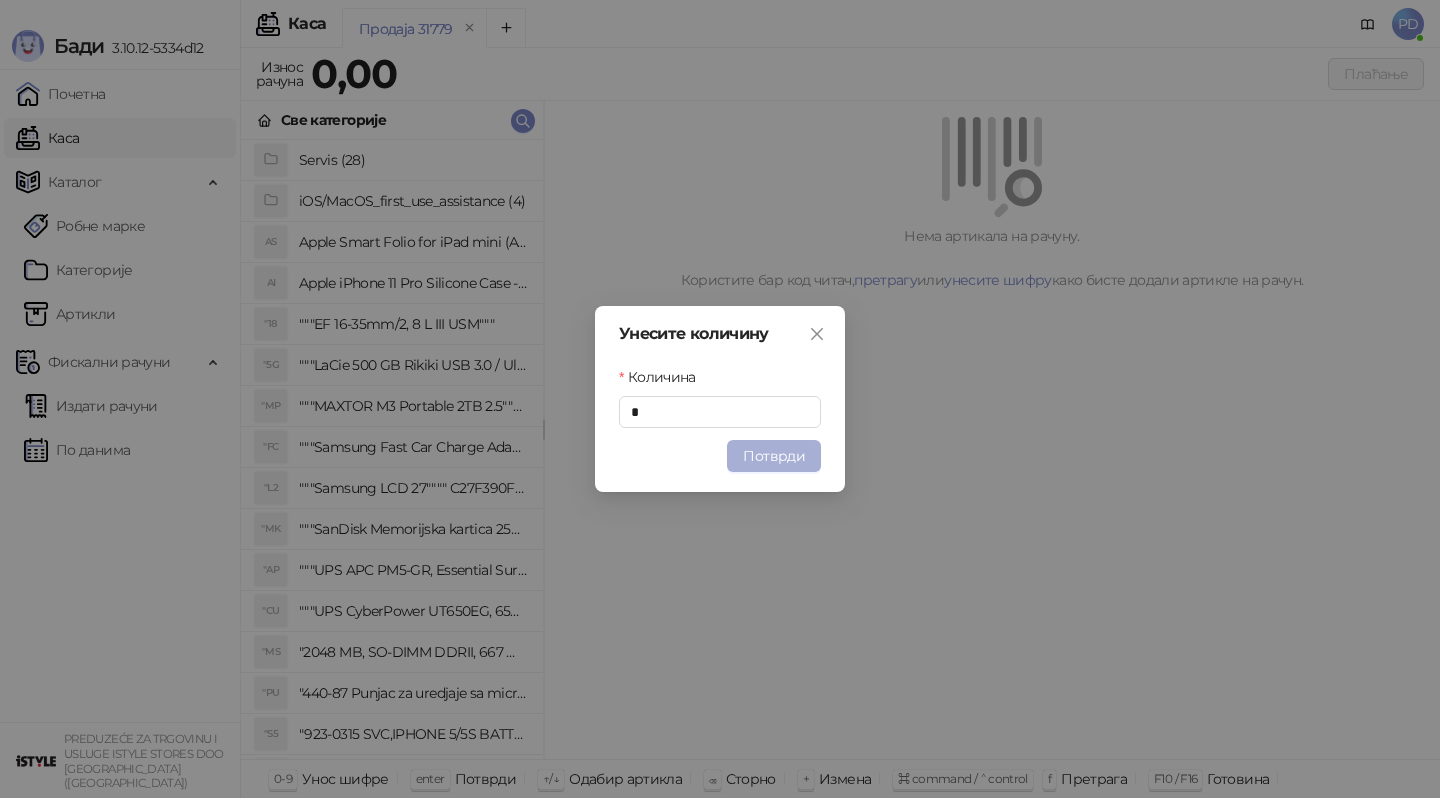 click on "Потврди" at bounding box center (774, 456) 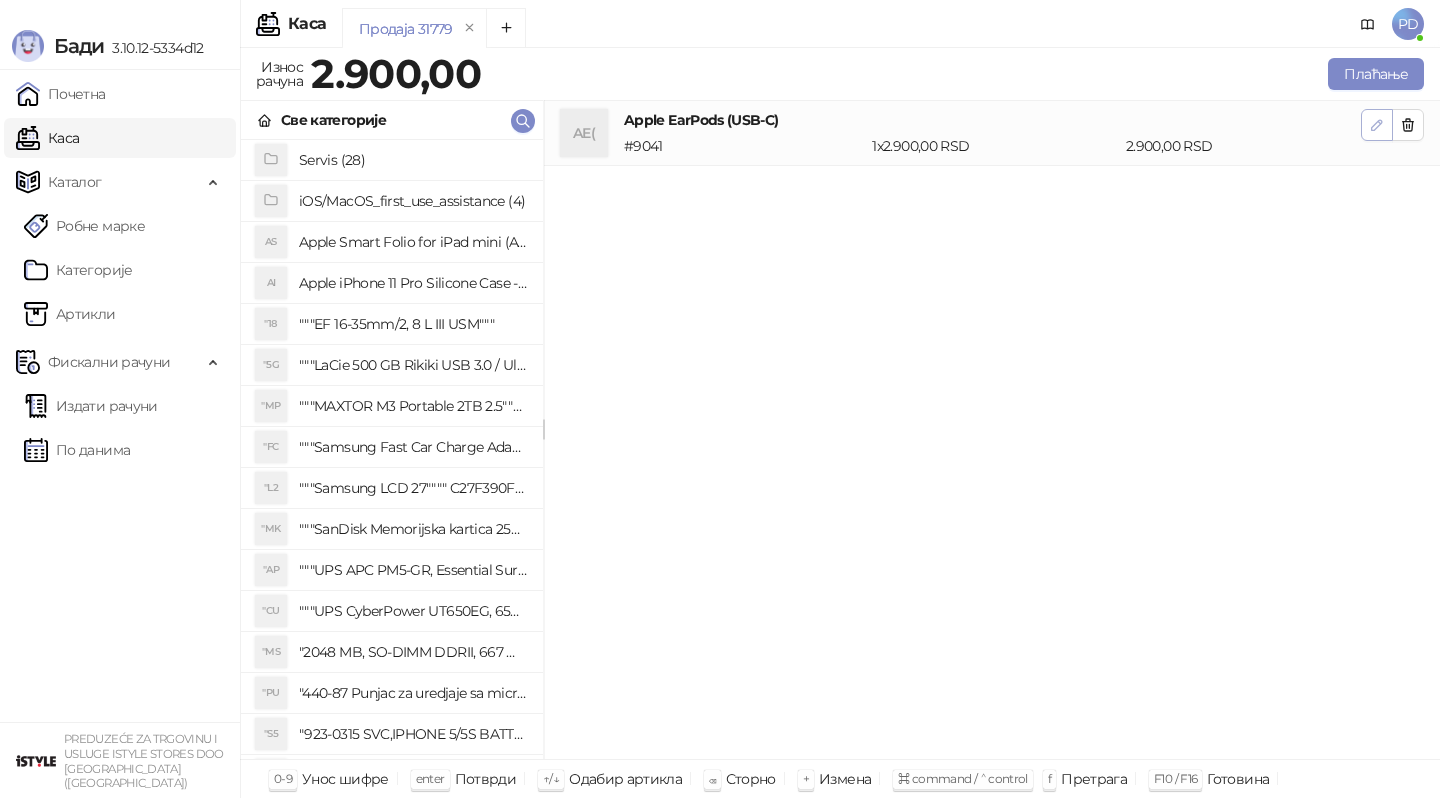 click 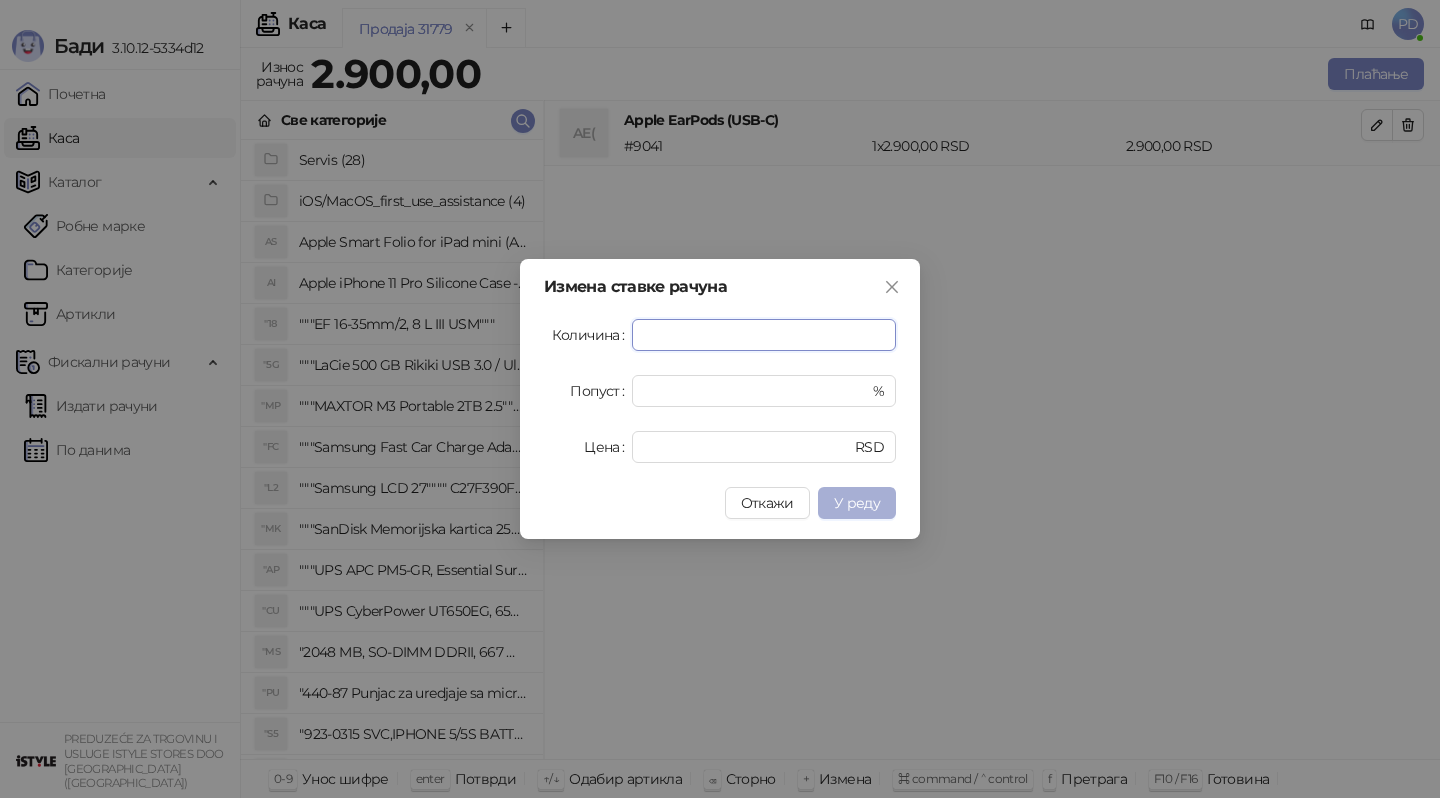type on "*" 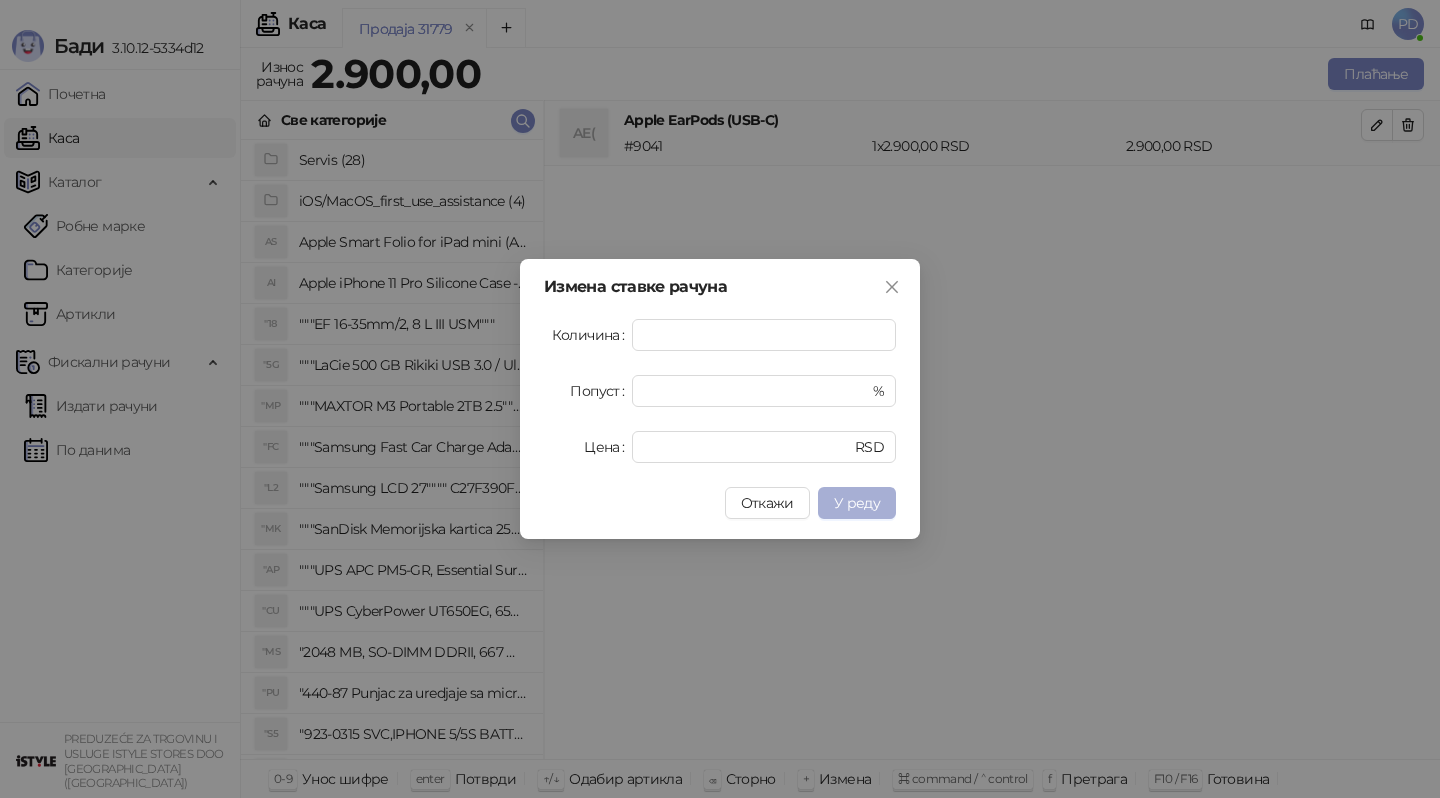 click on "У реду" at bounding box center [857, 503] 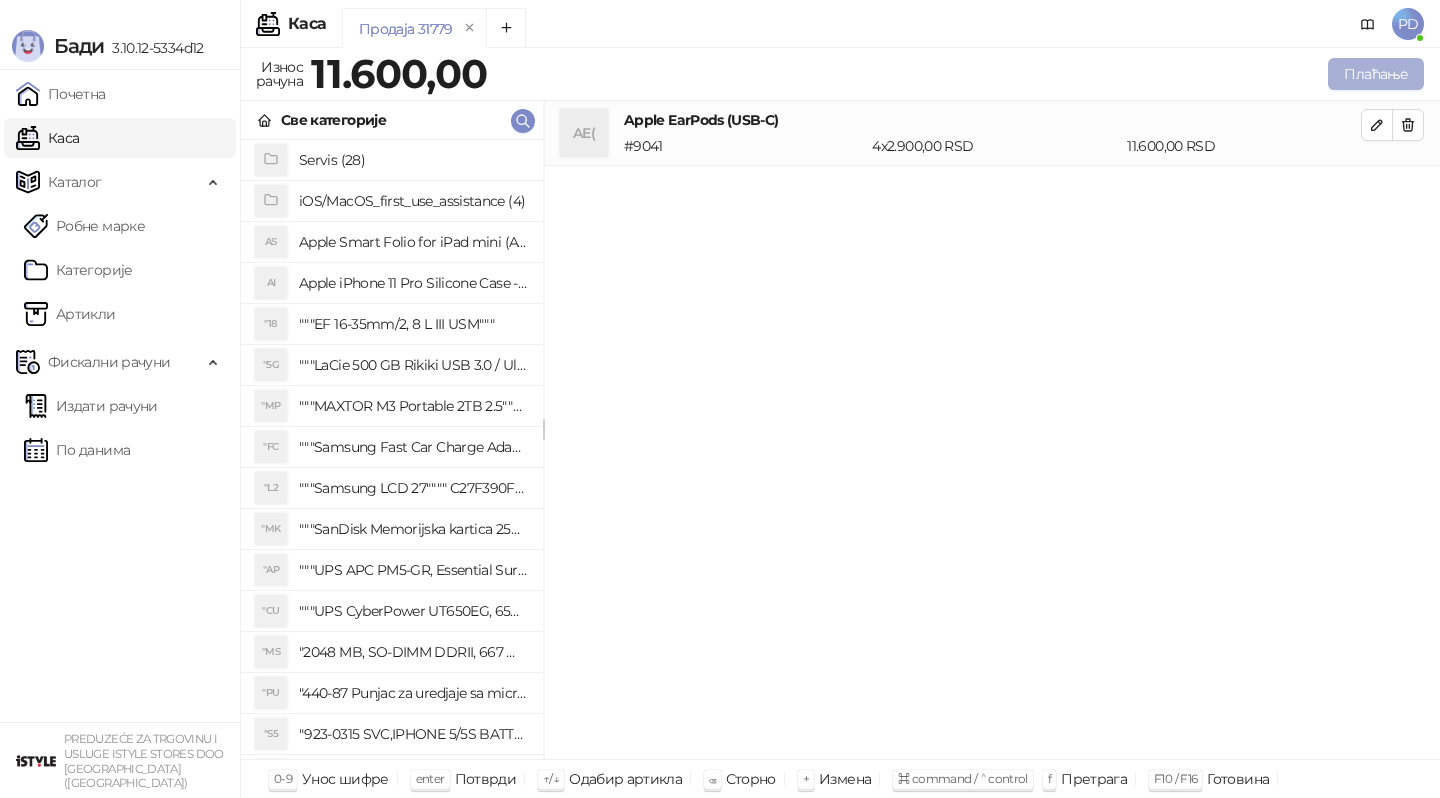 click on "Плаћање" at bounding box center (1376, 74) 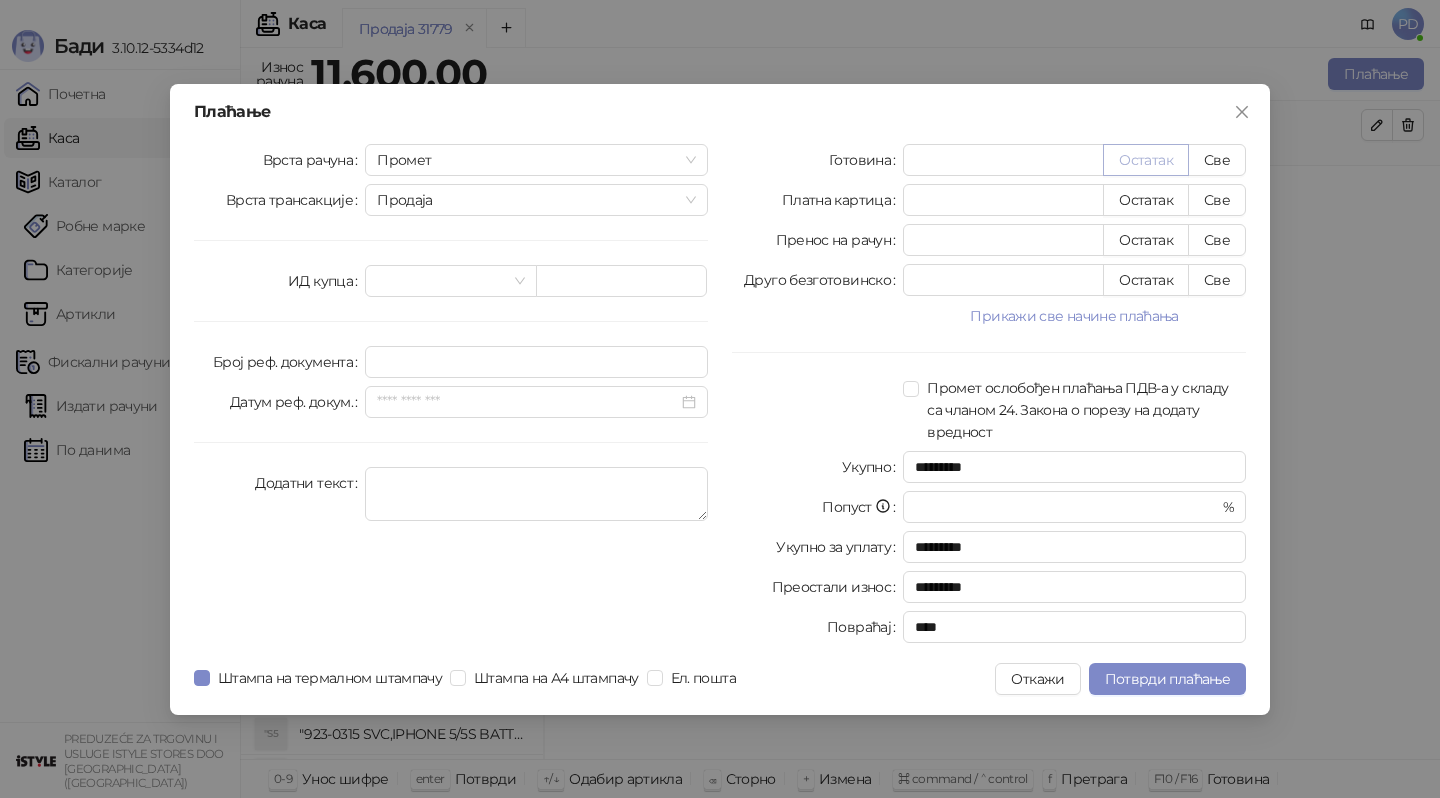 click on "Остатак" at bounding box center (1146, 160) 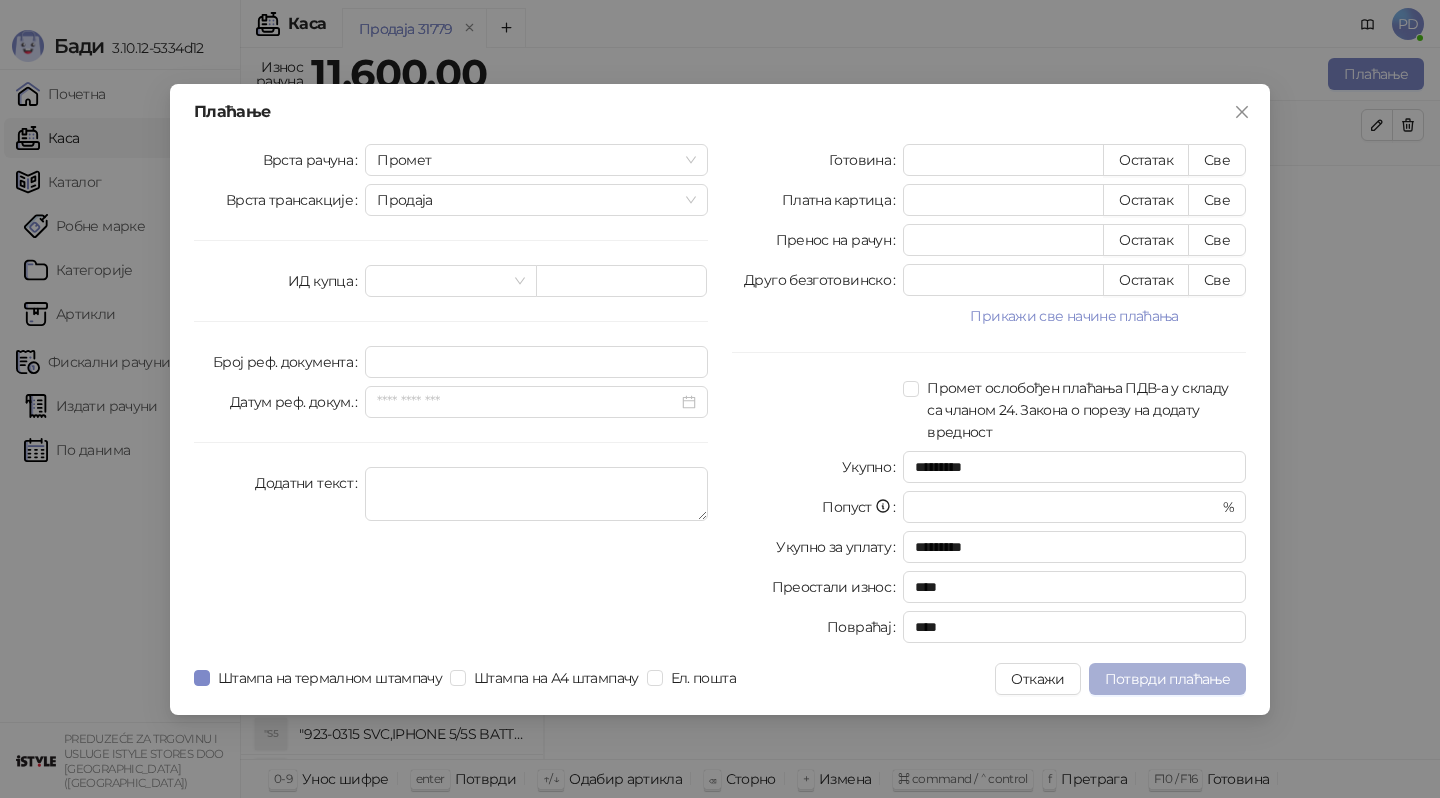 click on "Потврди плаћање" at bounding box center (1167, 679) 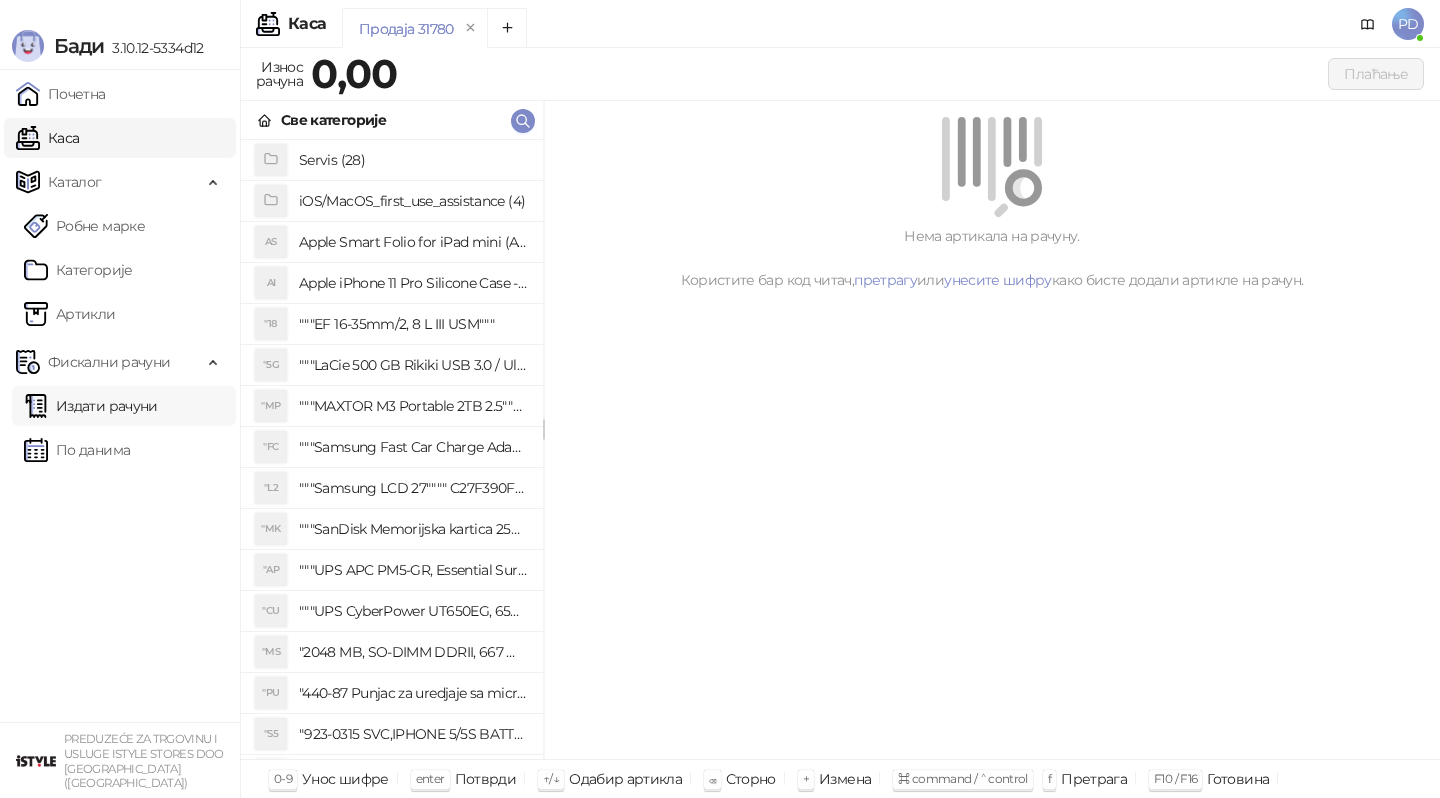 click on "Издати рачуни" at bounding box center (91, 406) 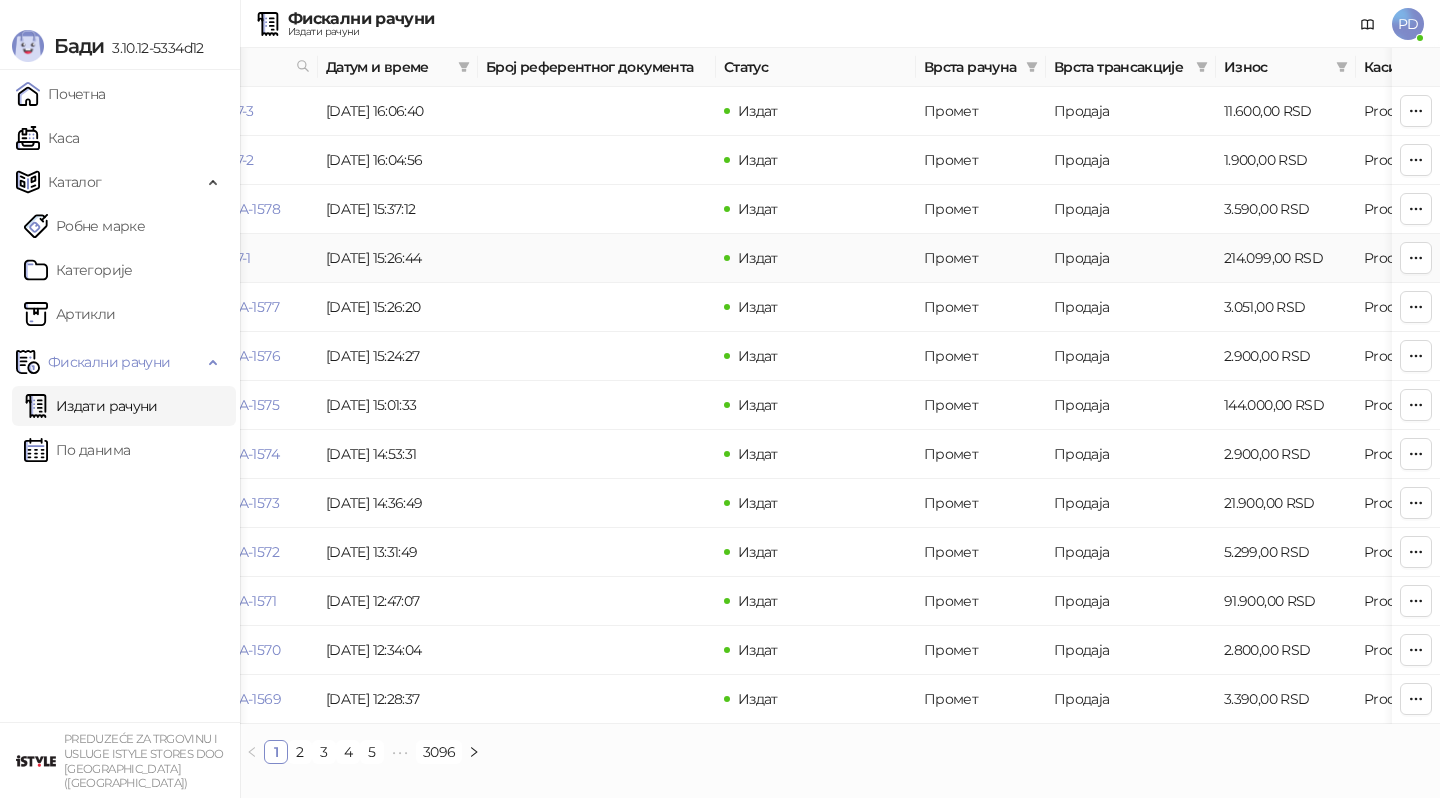 scroll, scrollTop: 0, scrollLeft: 173, axis: horizontal 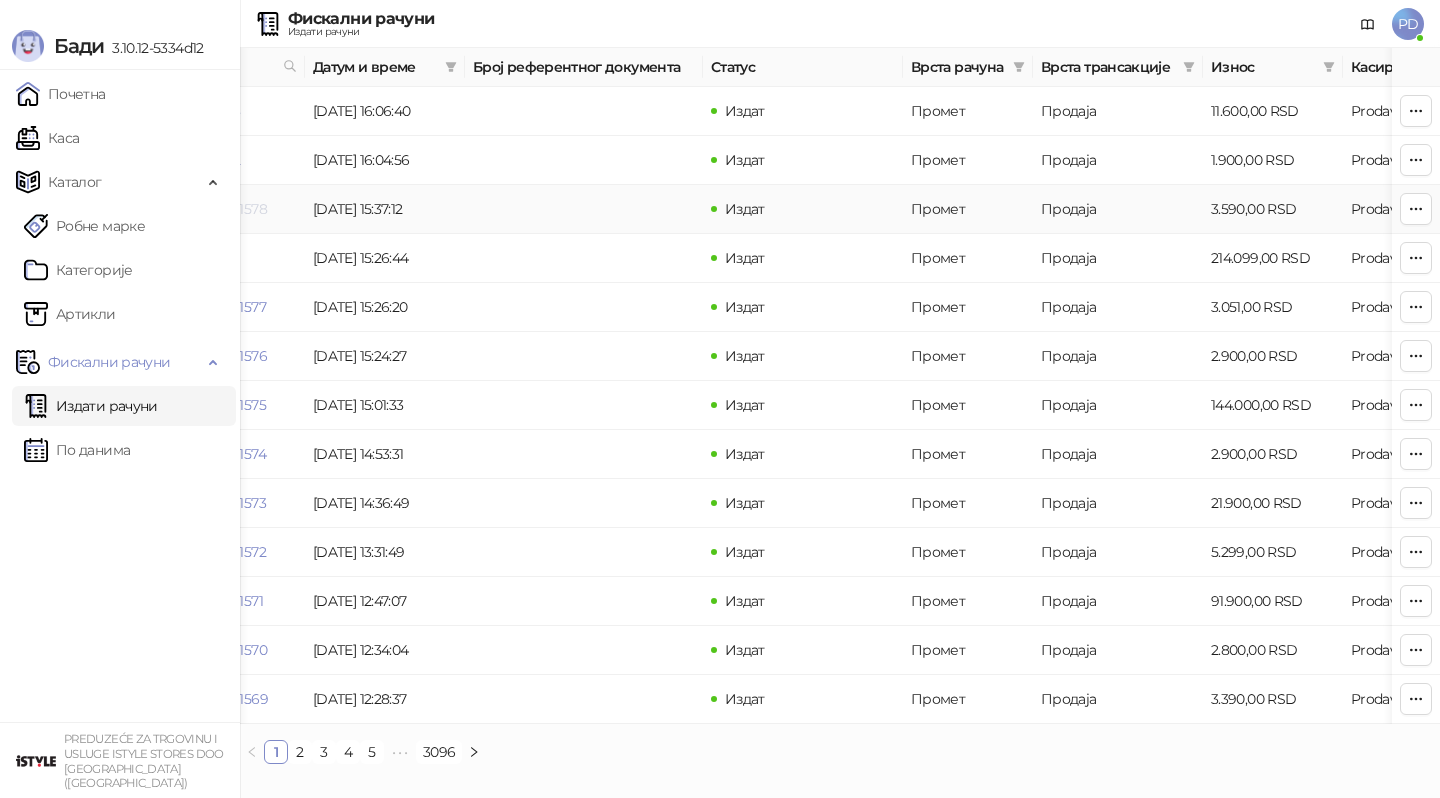 click on "NLWKTVDA-NLWKTVDA-1578" at bounding box center [171, 209] 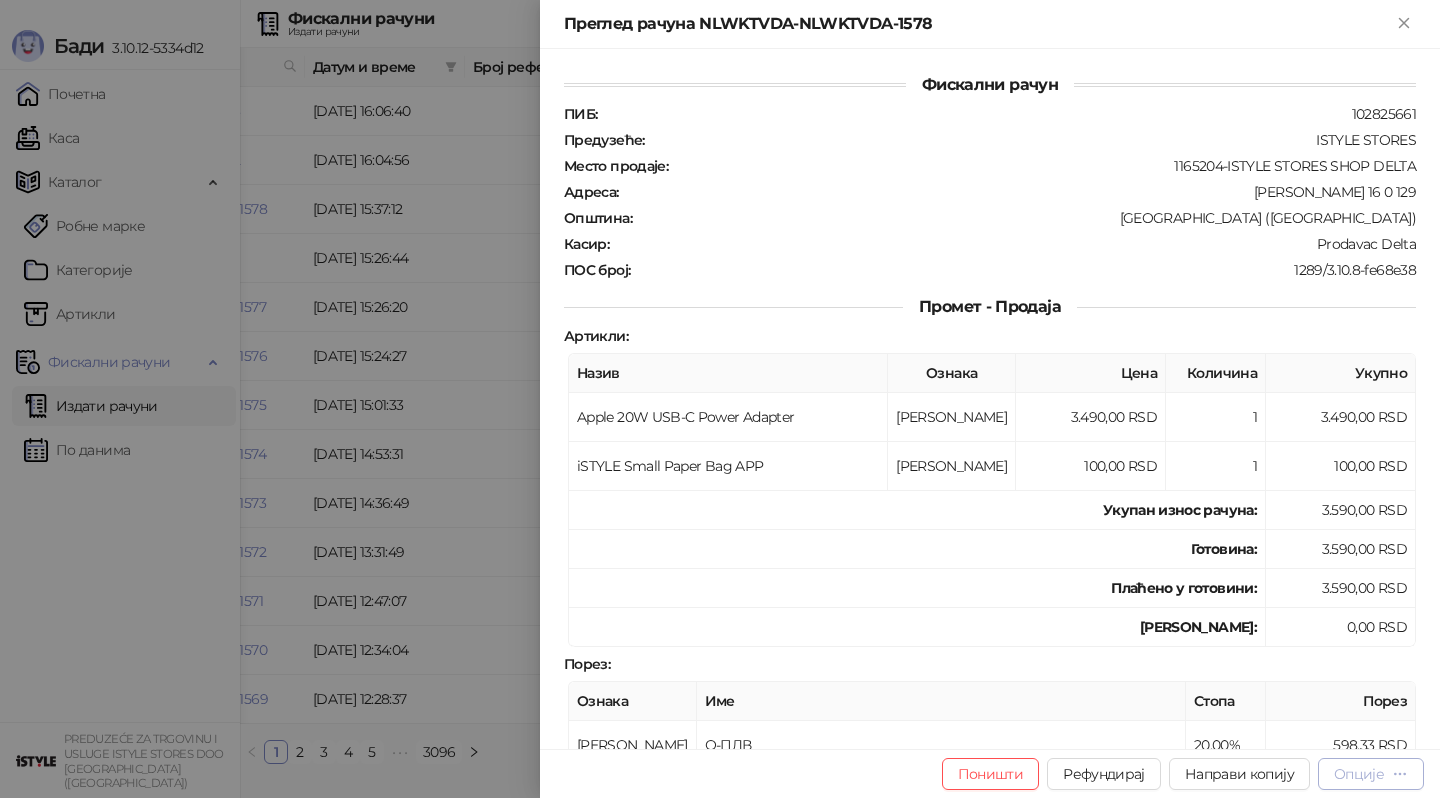 click on "Опције" at bounding box center (1371, 774) 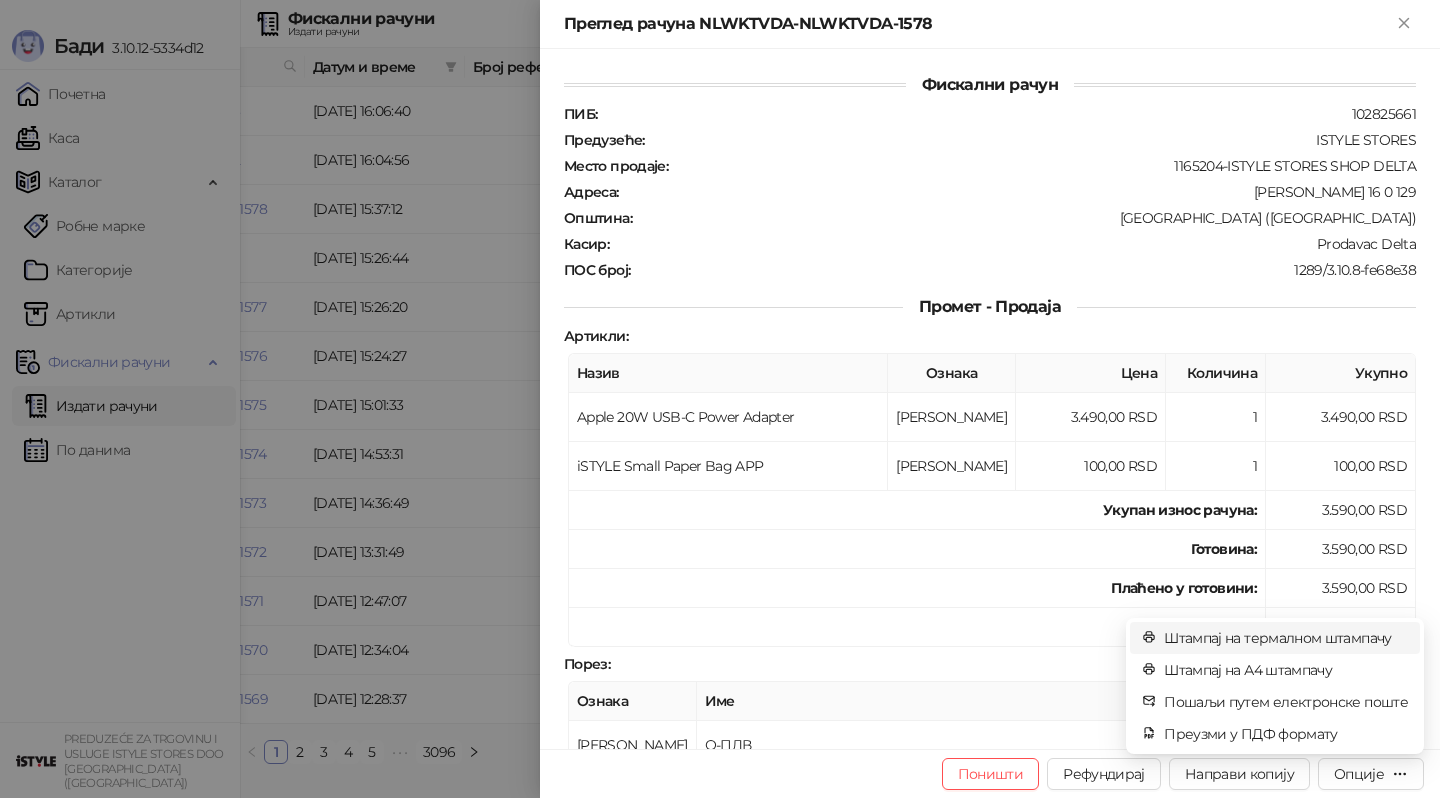 click on "Штампај на термалном штампачу" at bounding box center (1275, 638) 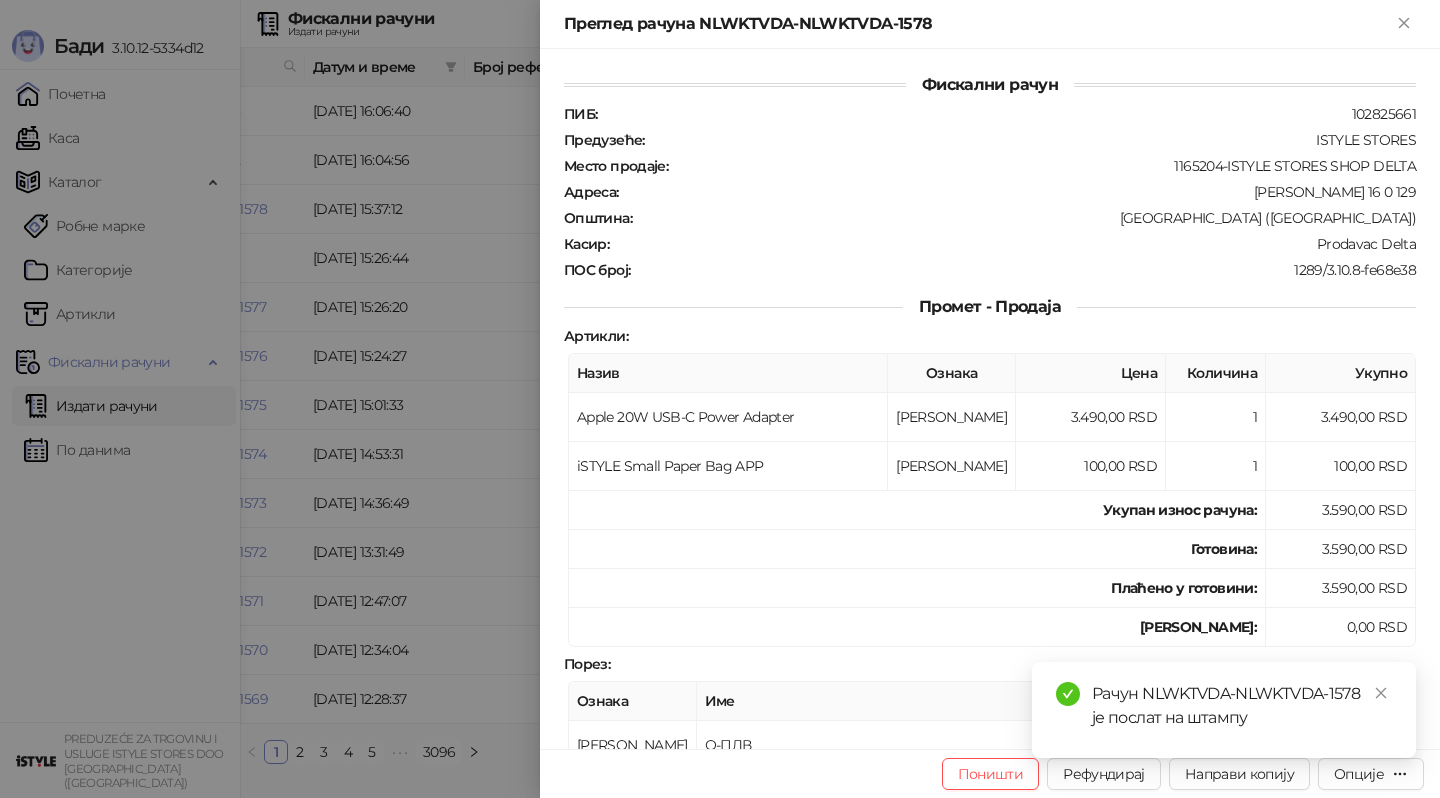 click at bounding box center [720, 399] 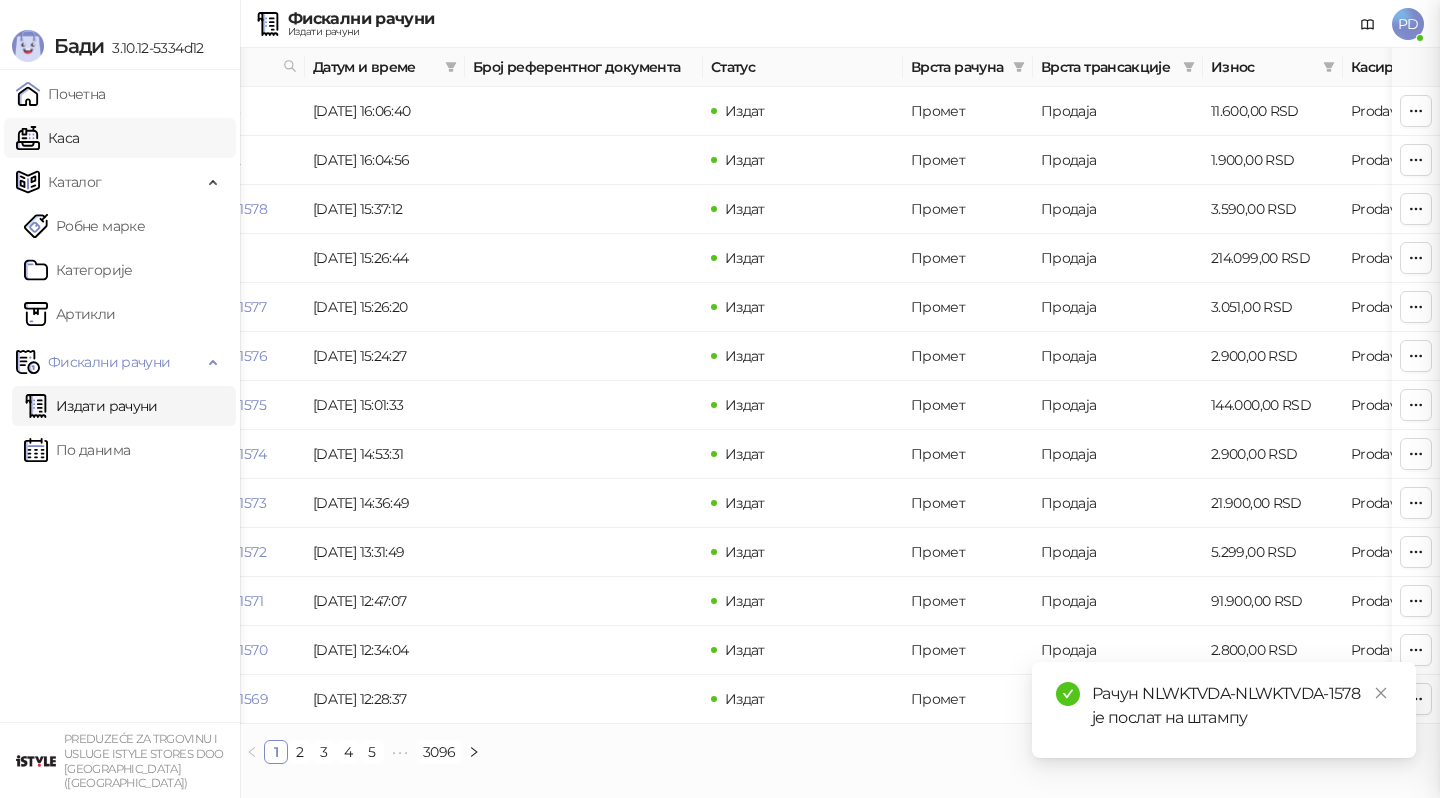 click on "Каса" at bounding box center [47, 138] 